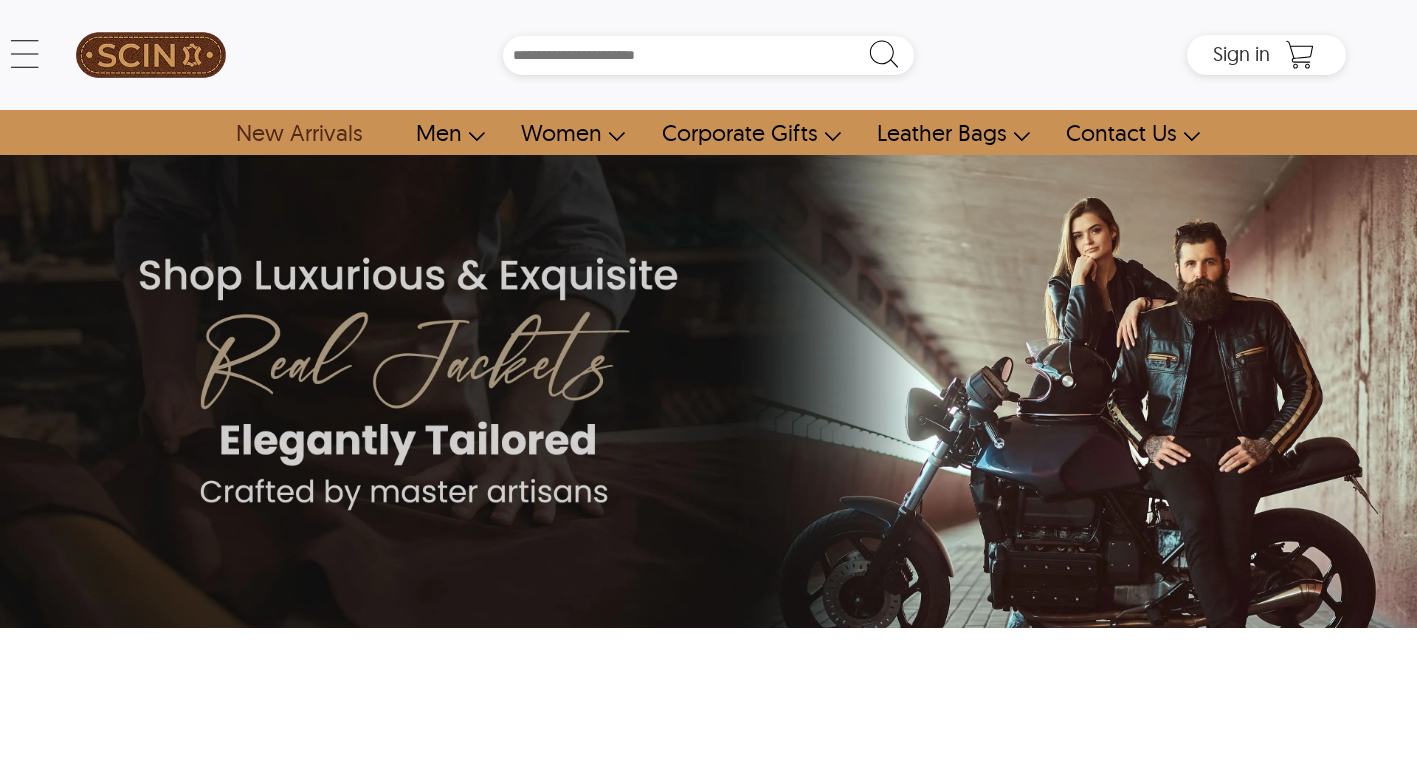 scroll, scrollTop: 0, scrollLeft: 0, axis: both 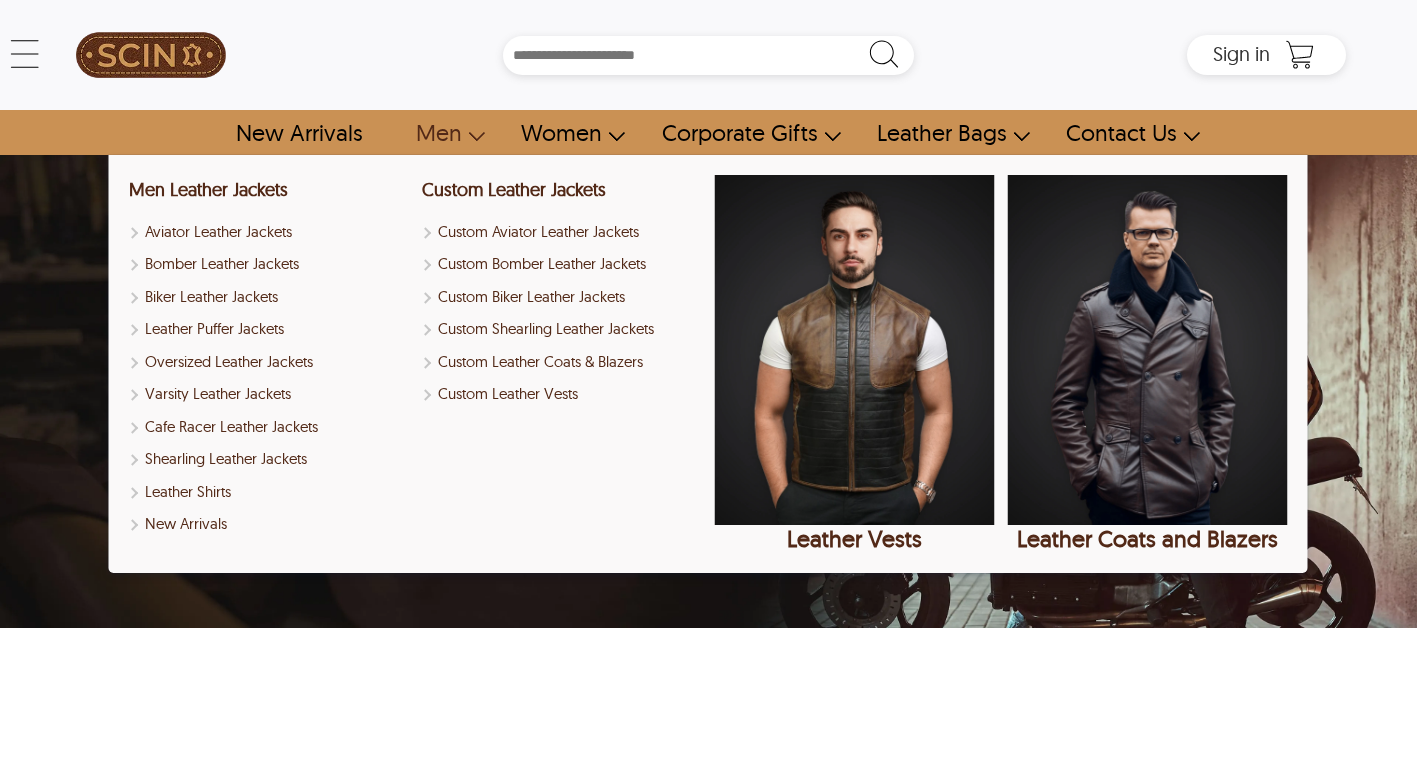 click on "Men" at bounding box center [441, 132] 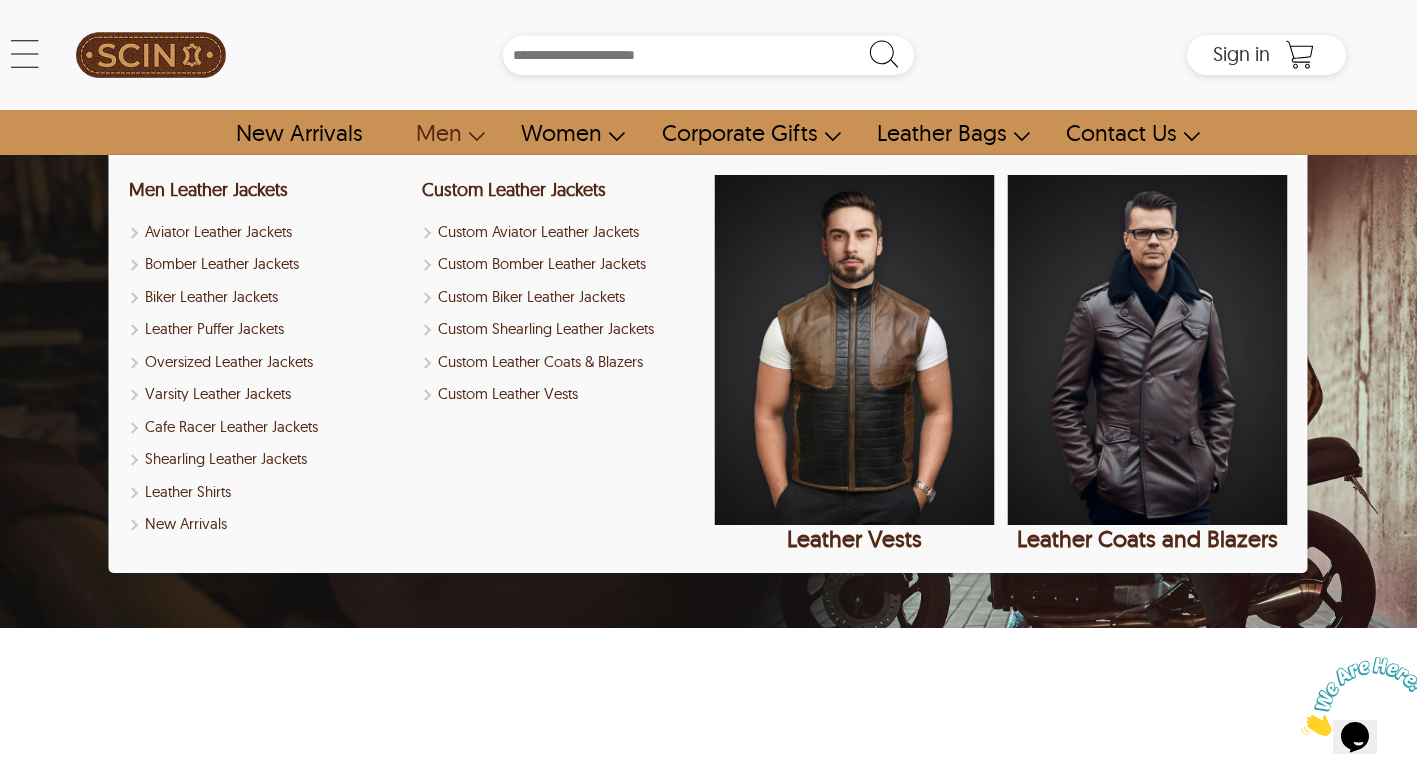 scroll, scrollTop: 0, scrollLeft: 0, axis: both 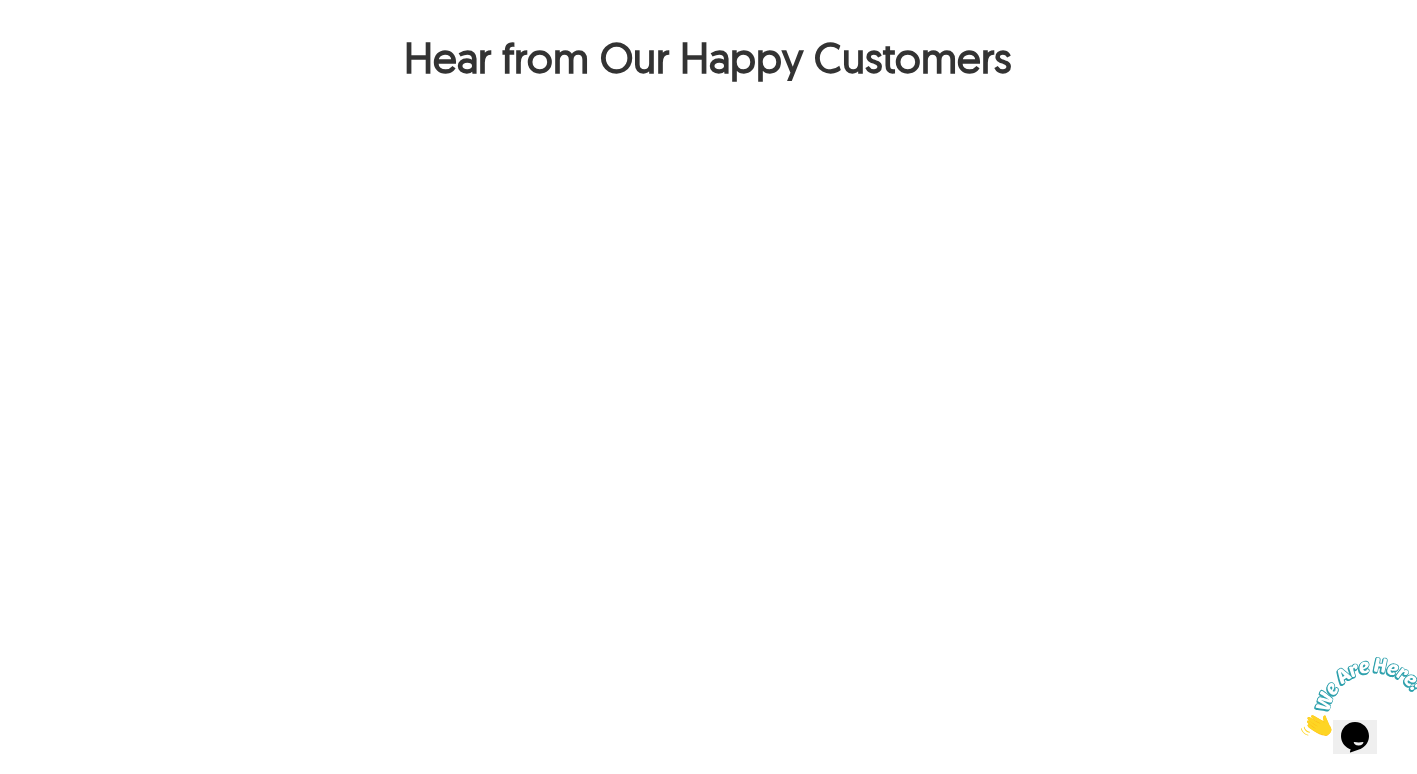 click on "View All Collection" at bounding box center (708, -89) 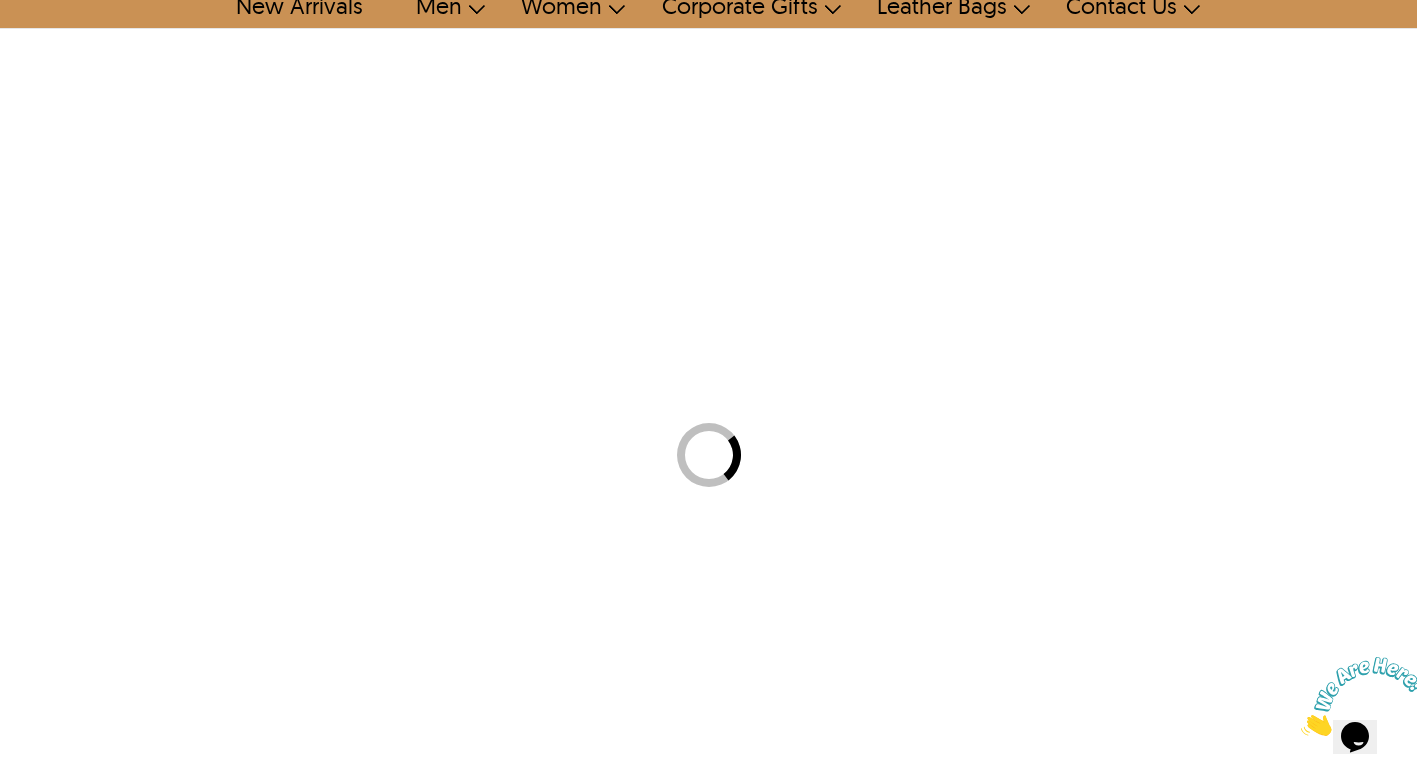 scroll, scrollTop: 6, scrollLeft: 0, axis: vertical 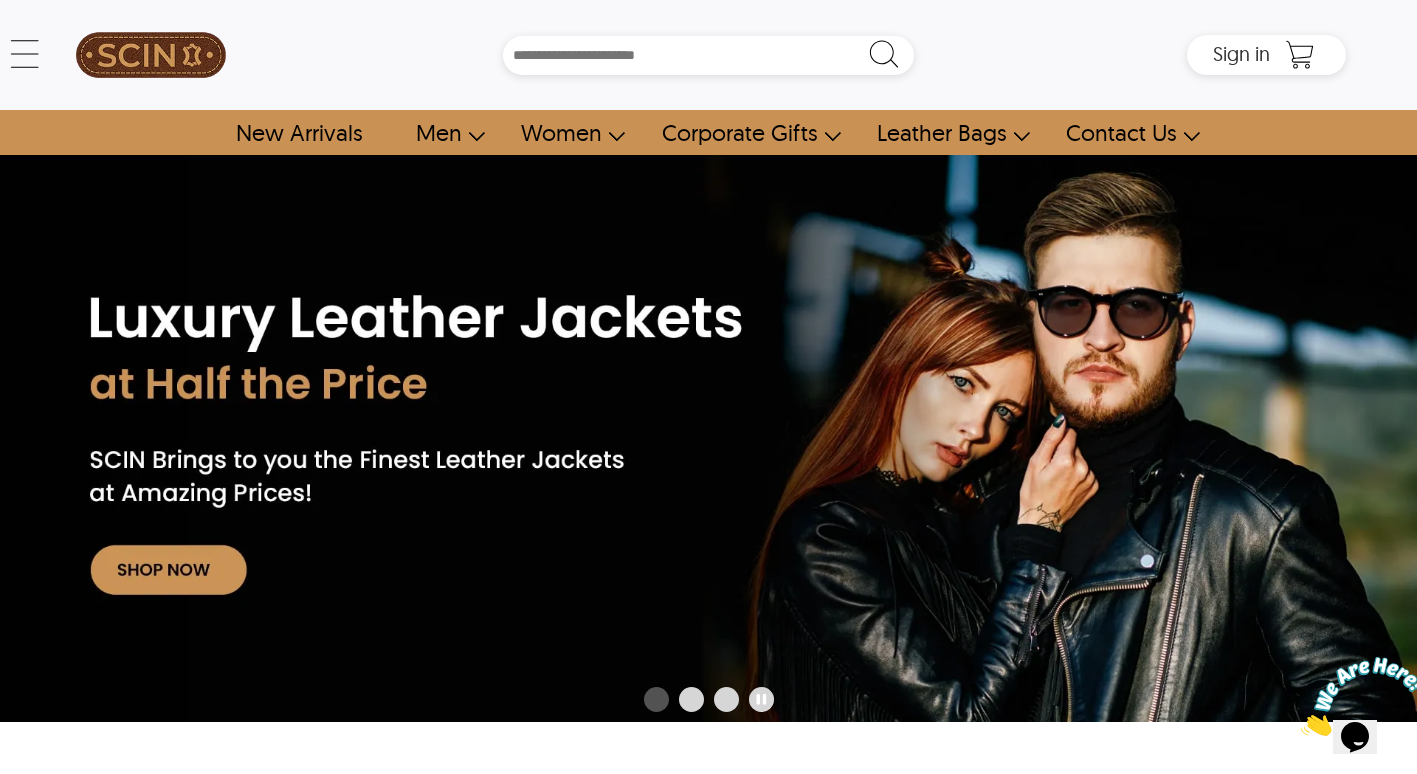 click at bounding box center (1301, 730) 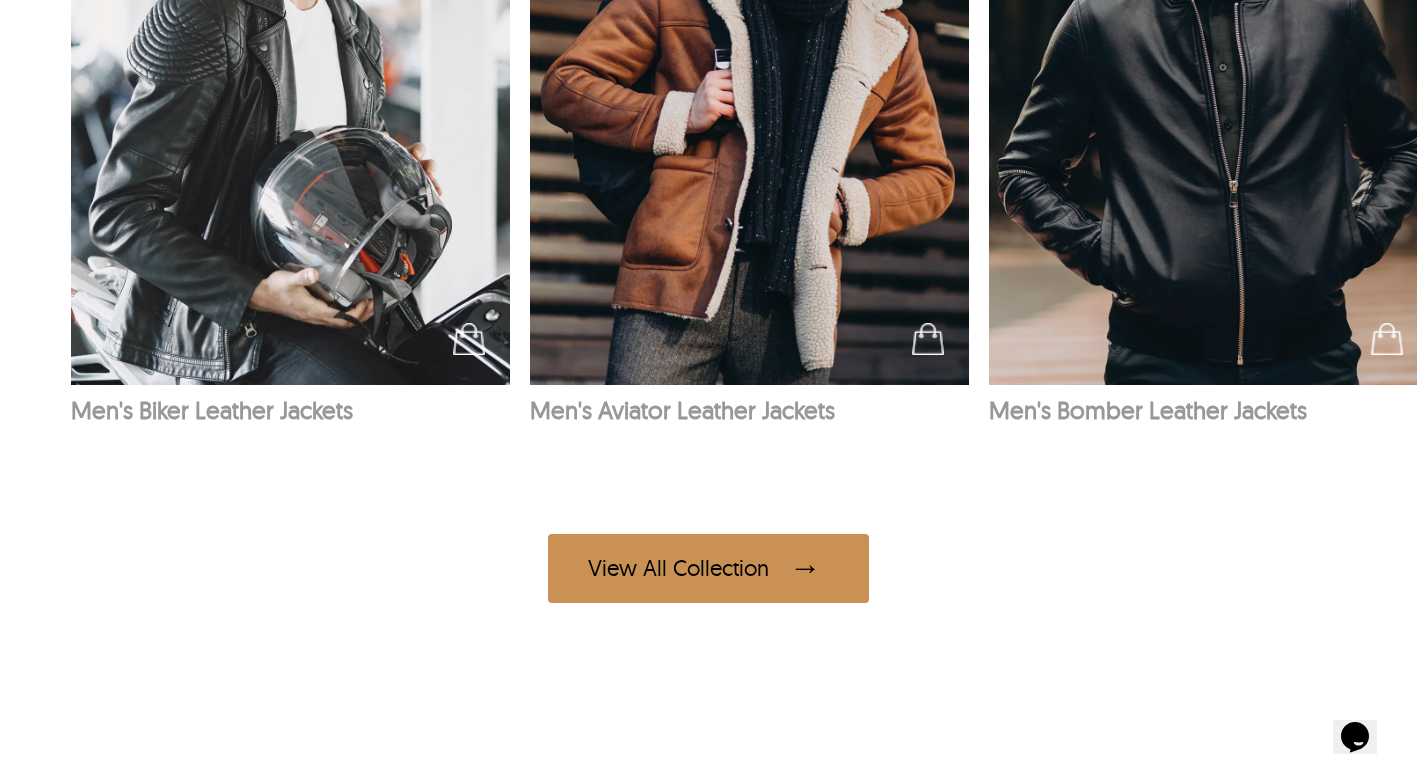 scroll, scrollTop: 3500, scrollLeft: 0, axis: vertical 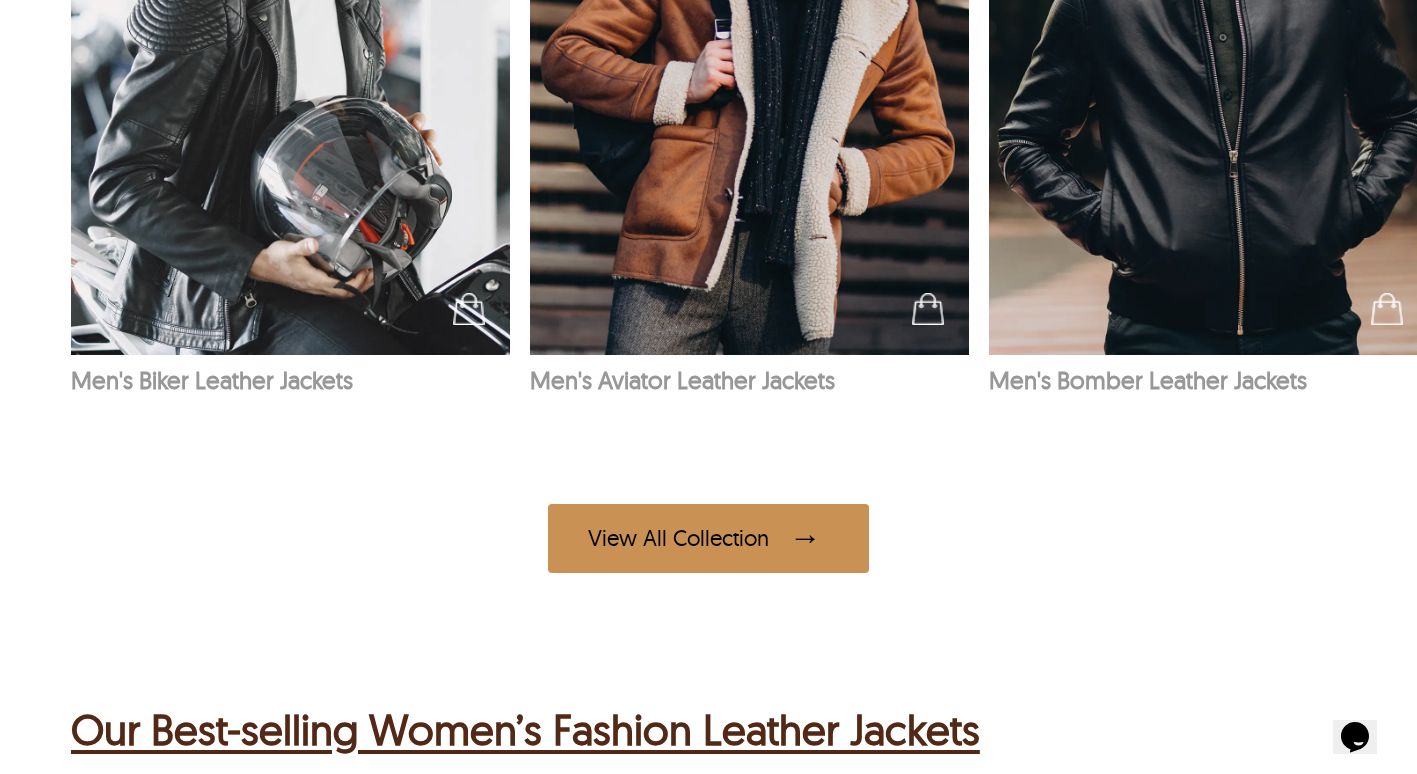 click on "View All Collection" at bounding box center (708, 538) 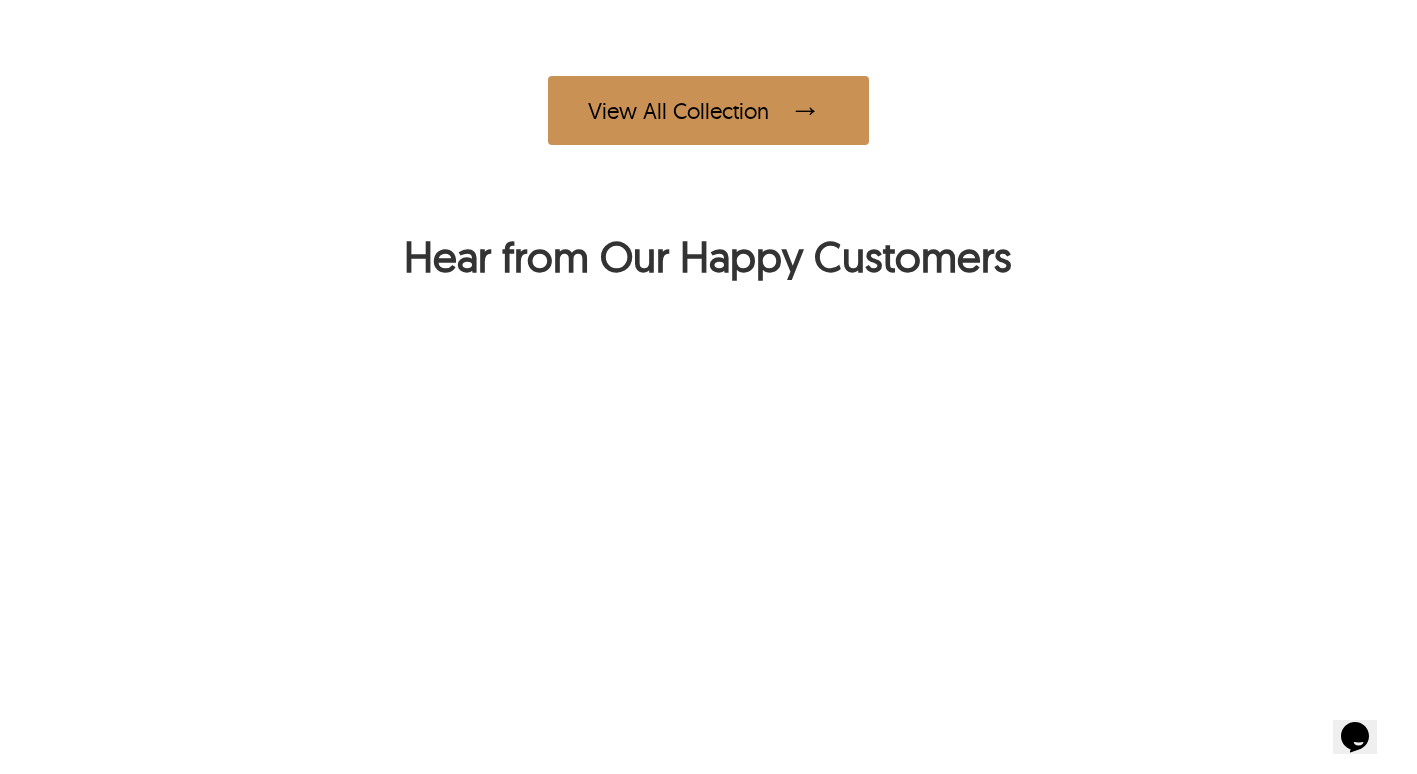 scroll, scrollTop: 1400, scrollLeft: 0, axis: vertical 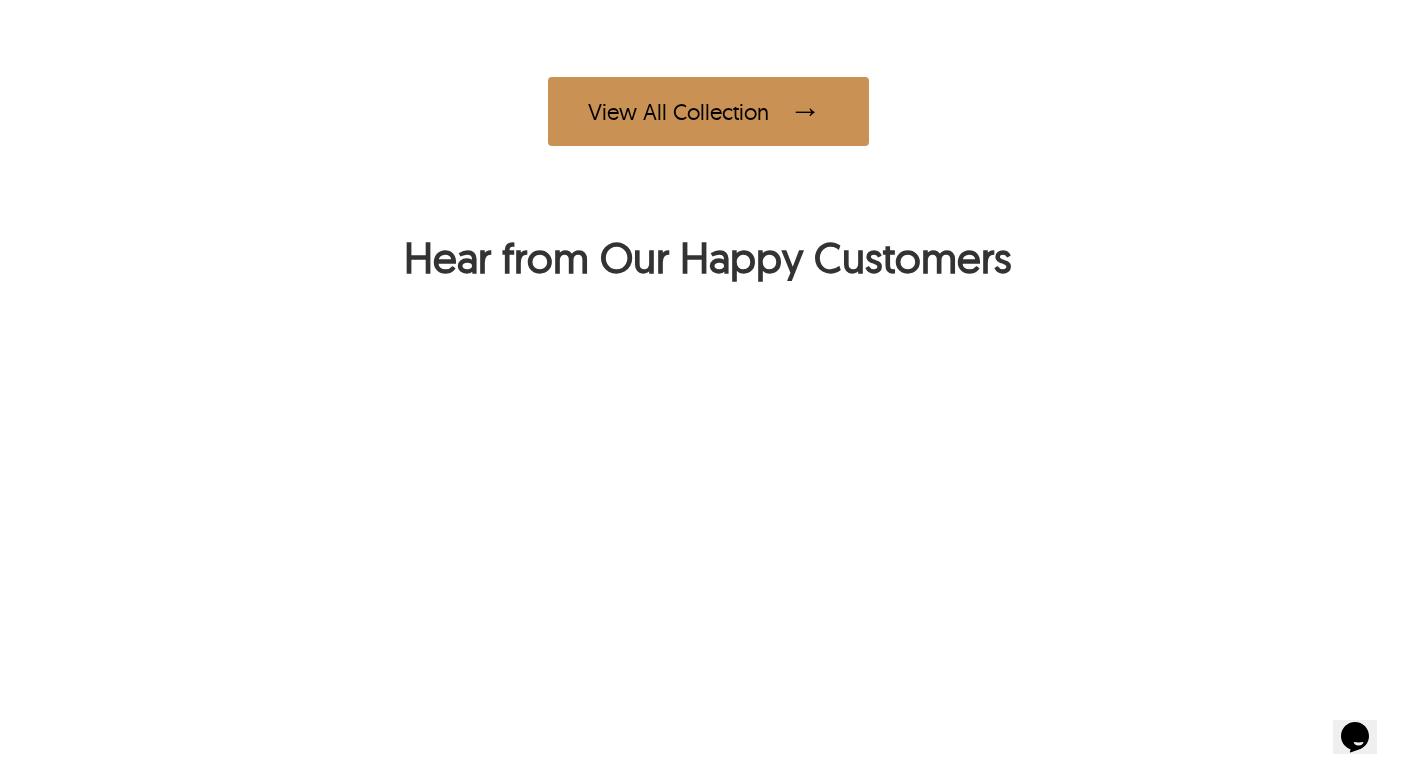 click at bounding box center [1093, -80] 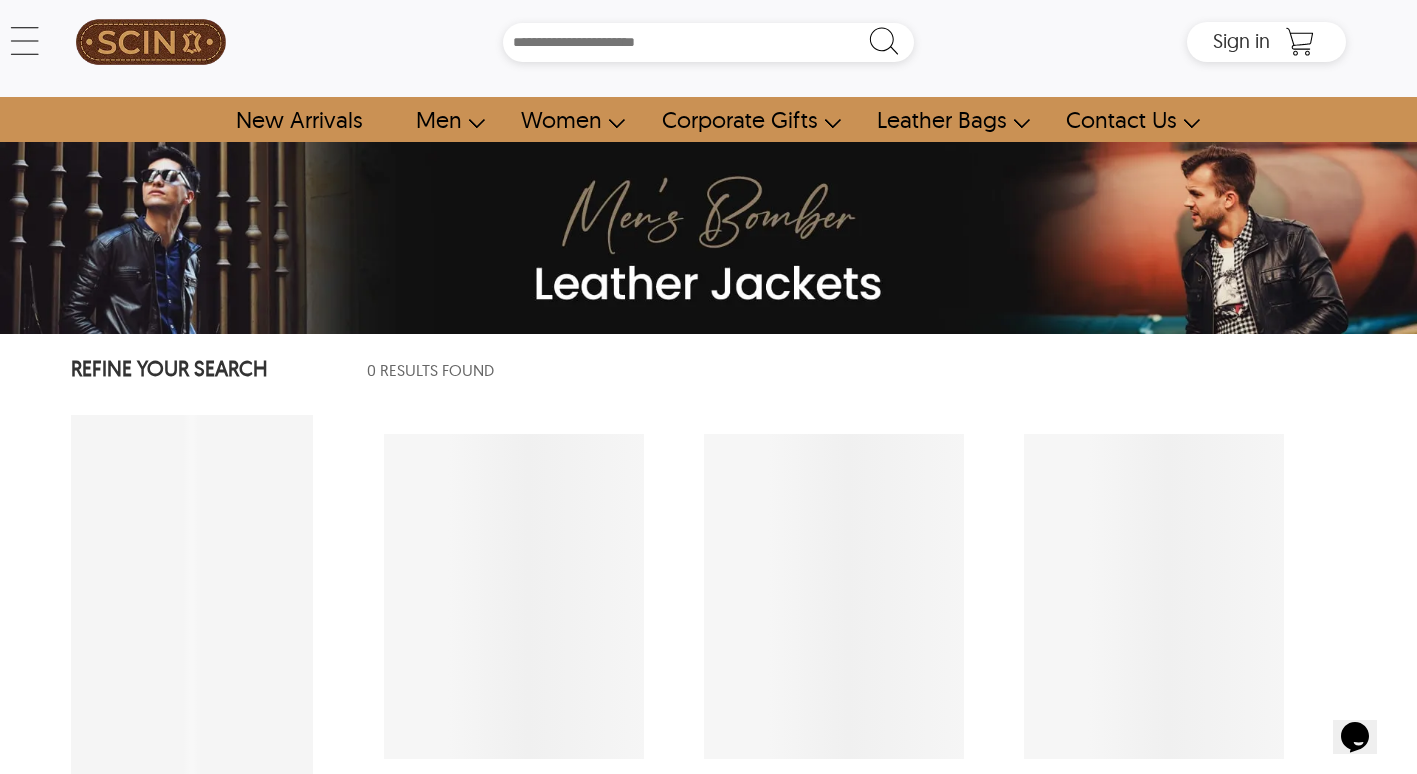 scroll, scrollTop: 0, scrollLeft: 0, axis: both 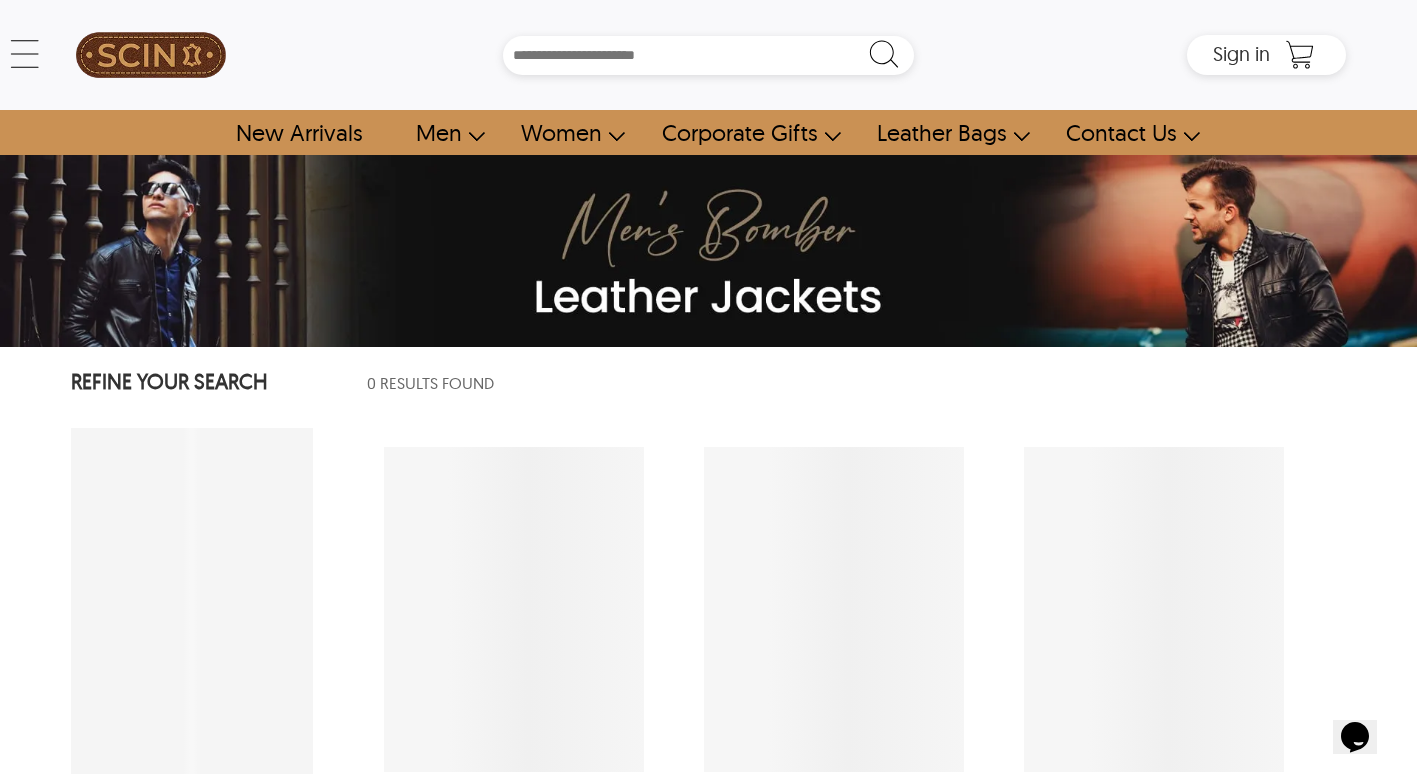 select on "********" 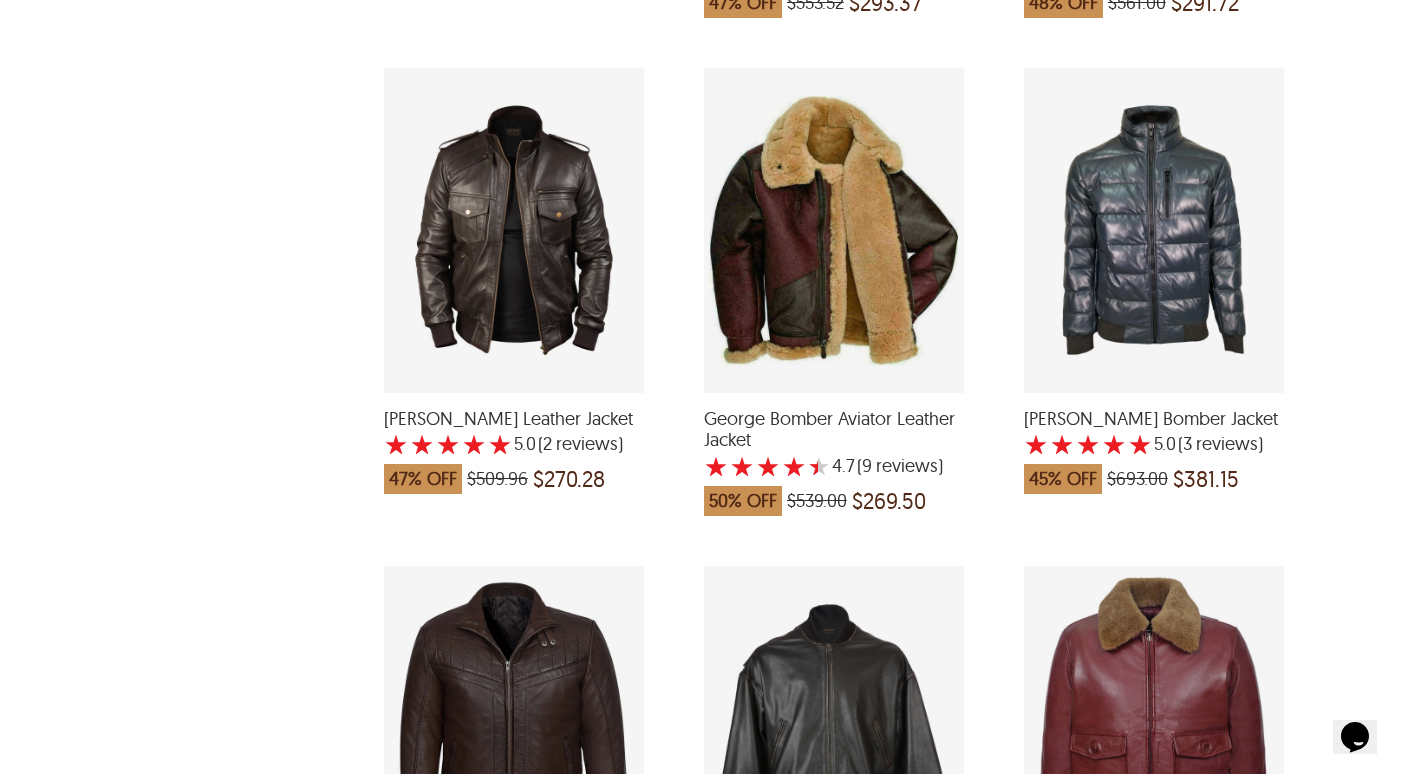 scroll, scrollTop: 1400, scrollLeft: 0, axis: vertical 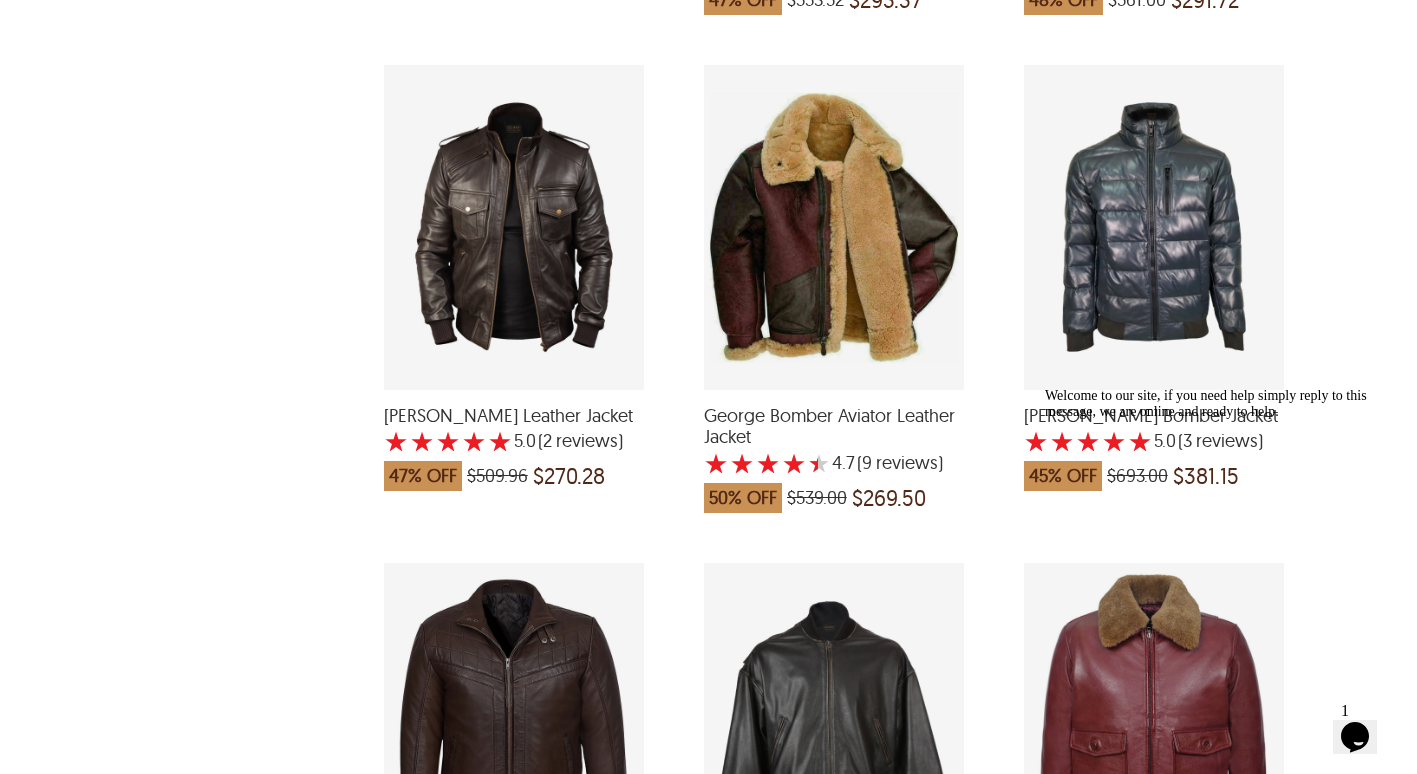 click at bounding box center [834, 227] 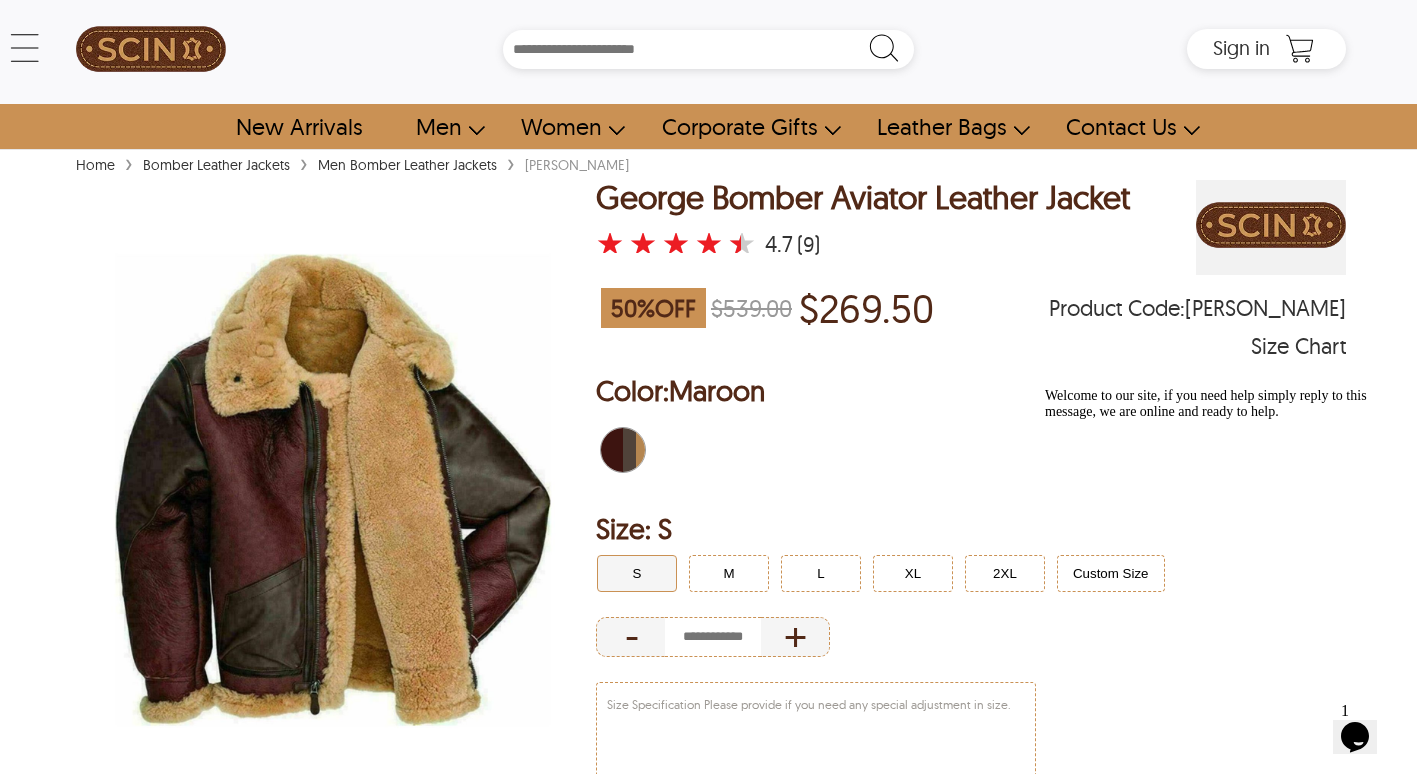 scroll, scrollTop: 0, scrollLeft: 0, axis: both 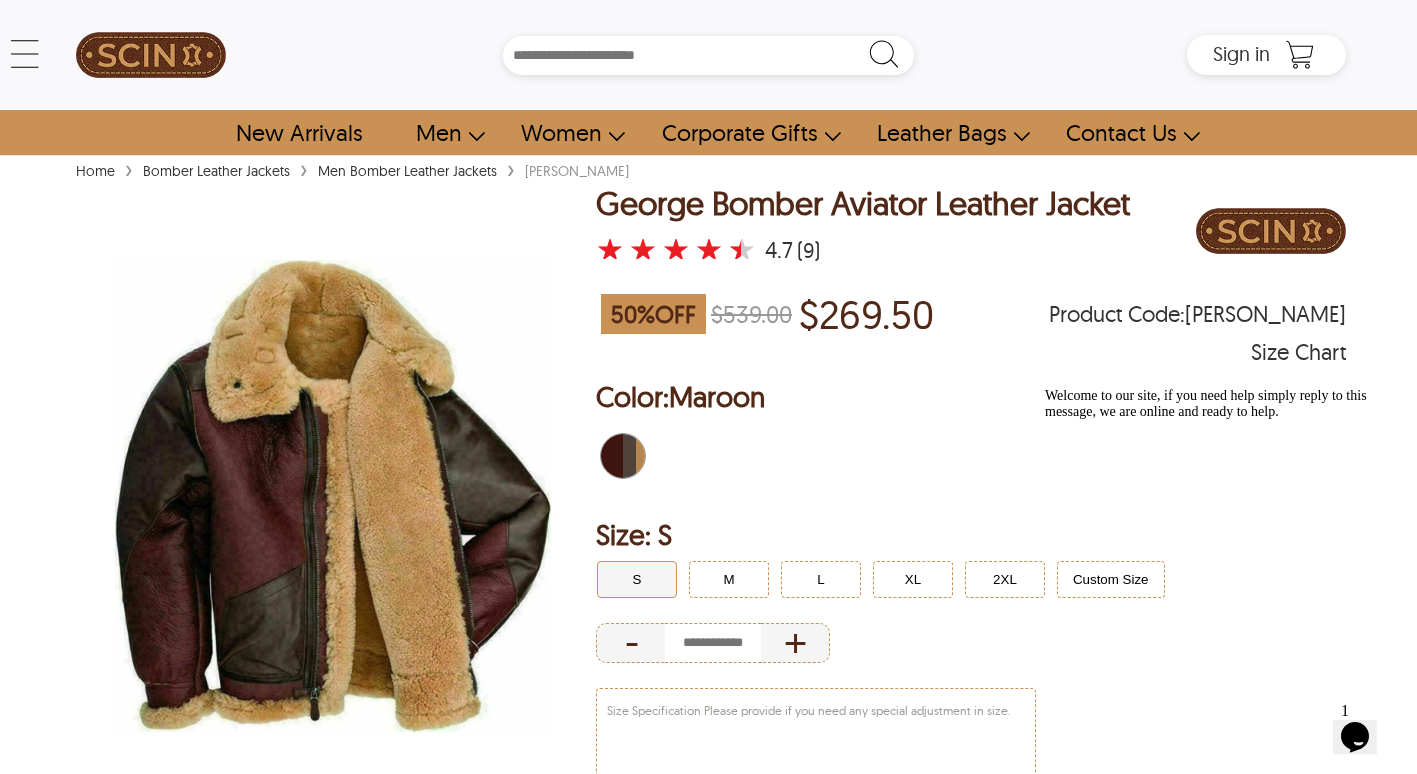 drag, startPoint x: 1371, startPoint y: 528, endPoint x: 1859, endPoint y: 849, distance: 584.1104 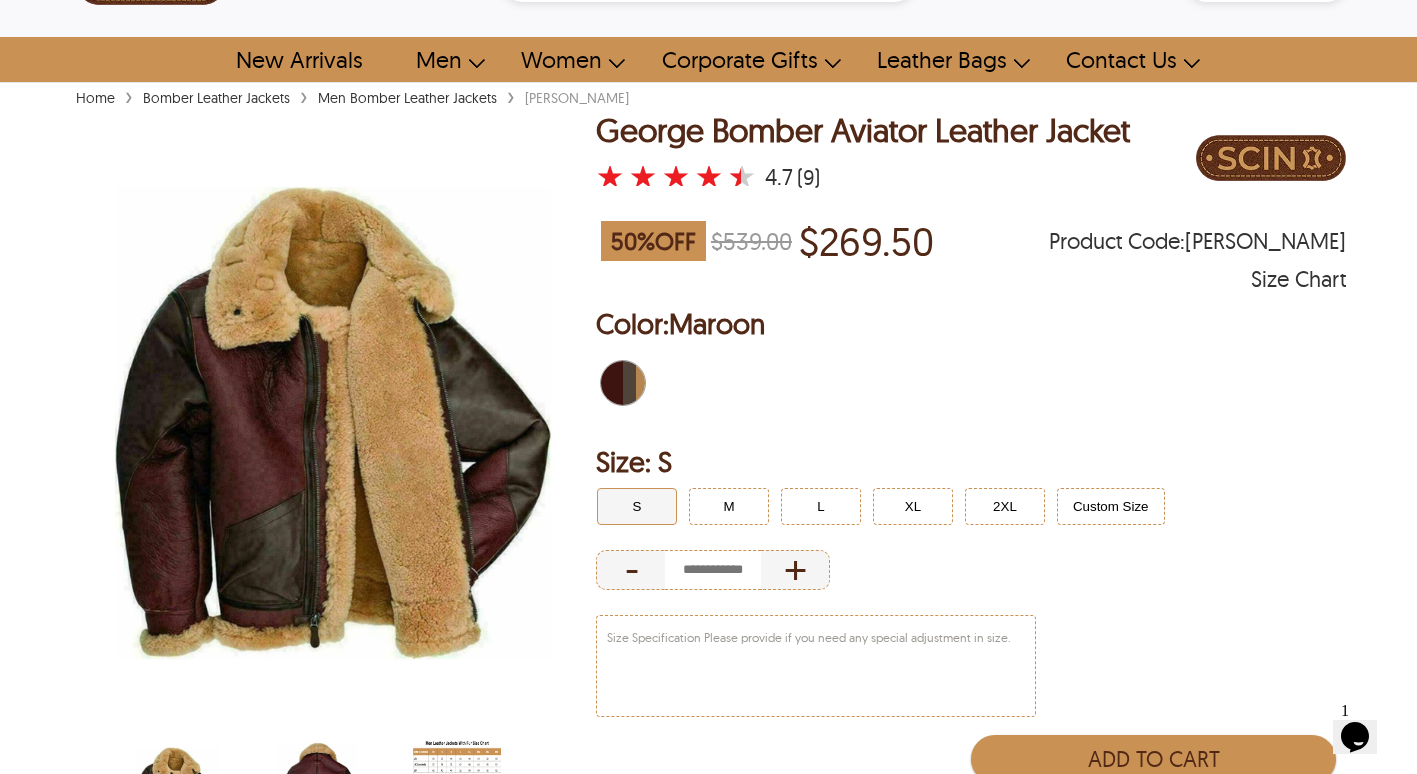 scroll, scrollTop: 200, scrollLeft: 0, axis: vertical 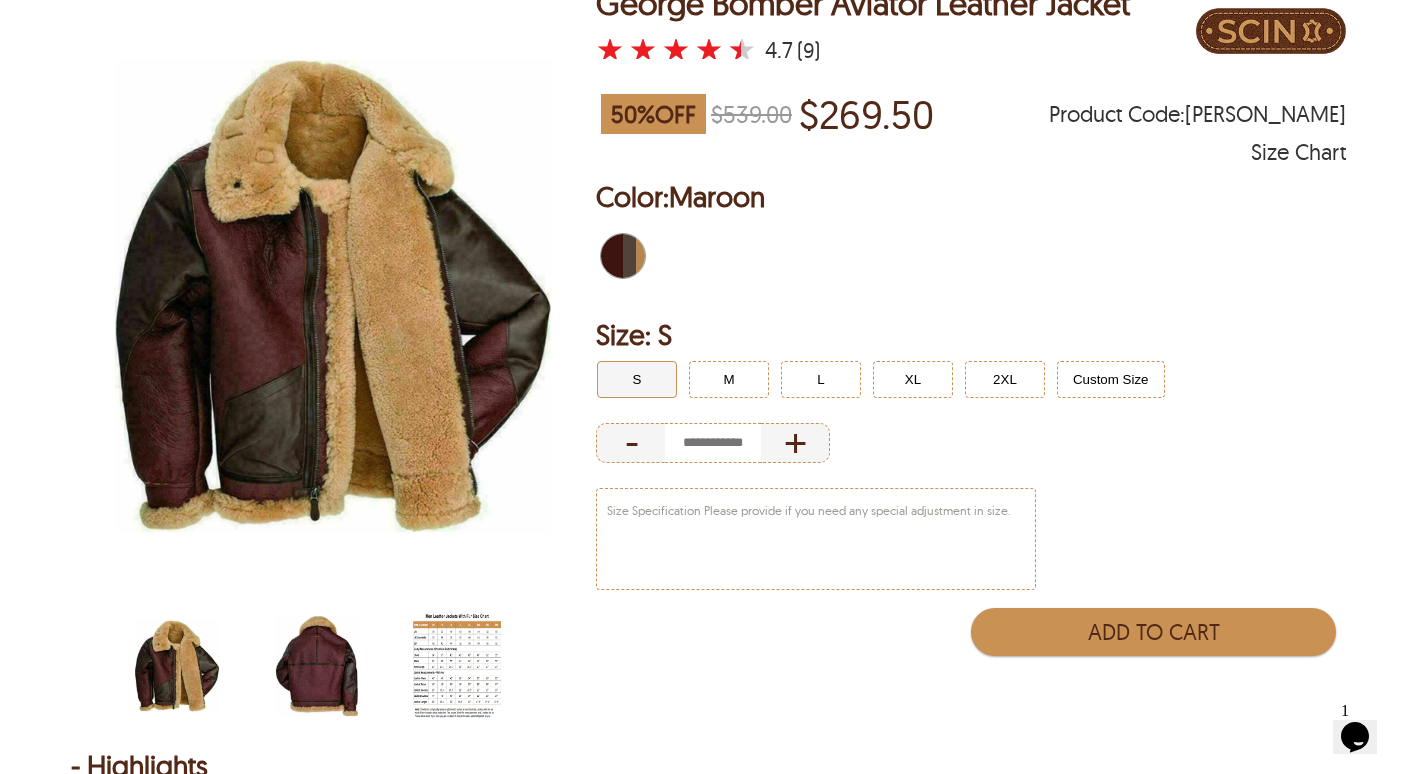 click at bounding box center [317, 666] 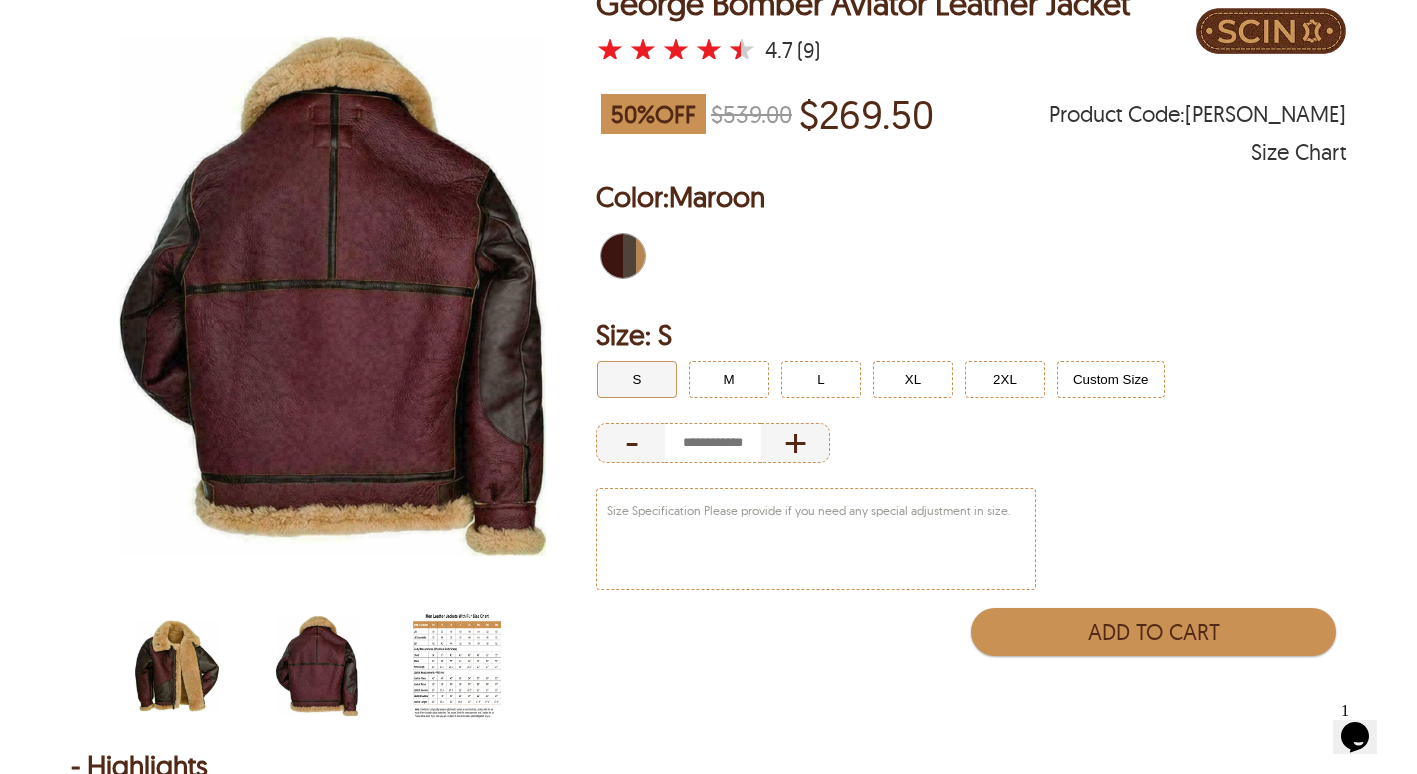 click at bounding box center [177, 666] 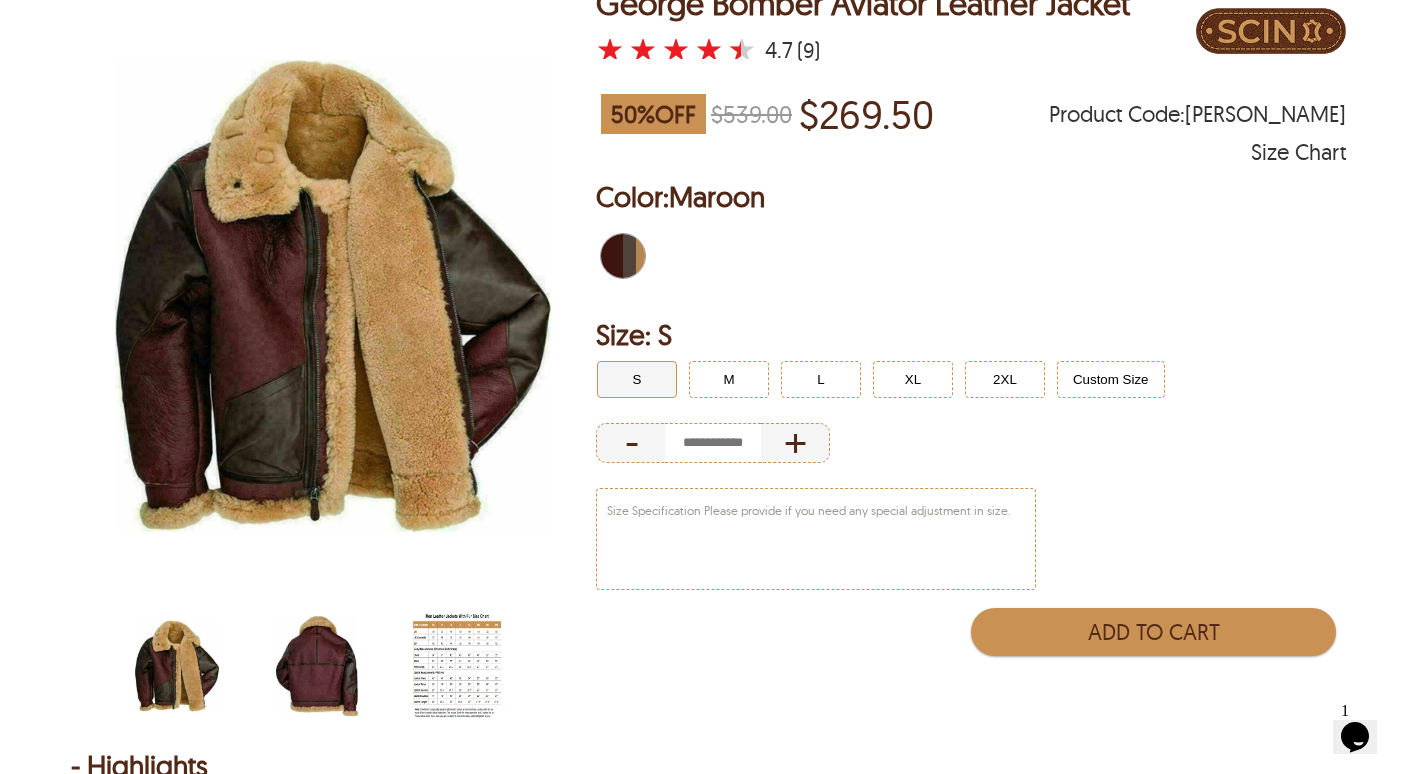 click at bounding box center [317, 666] 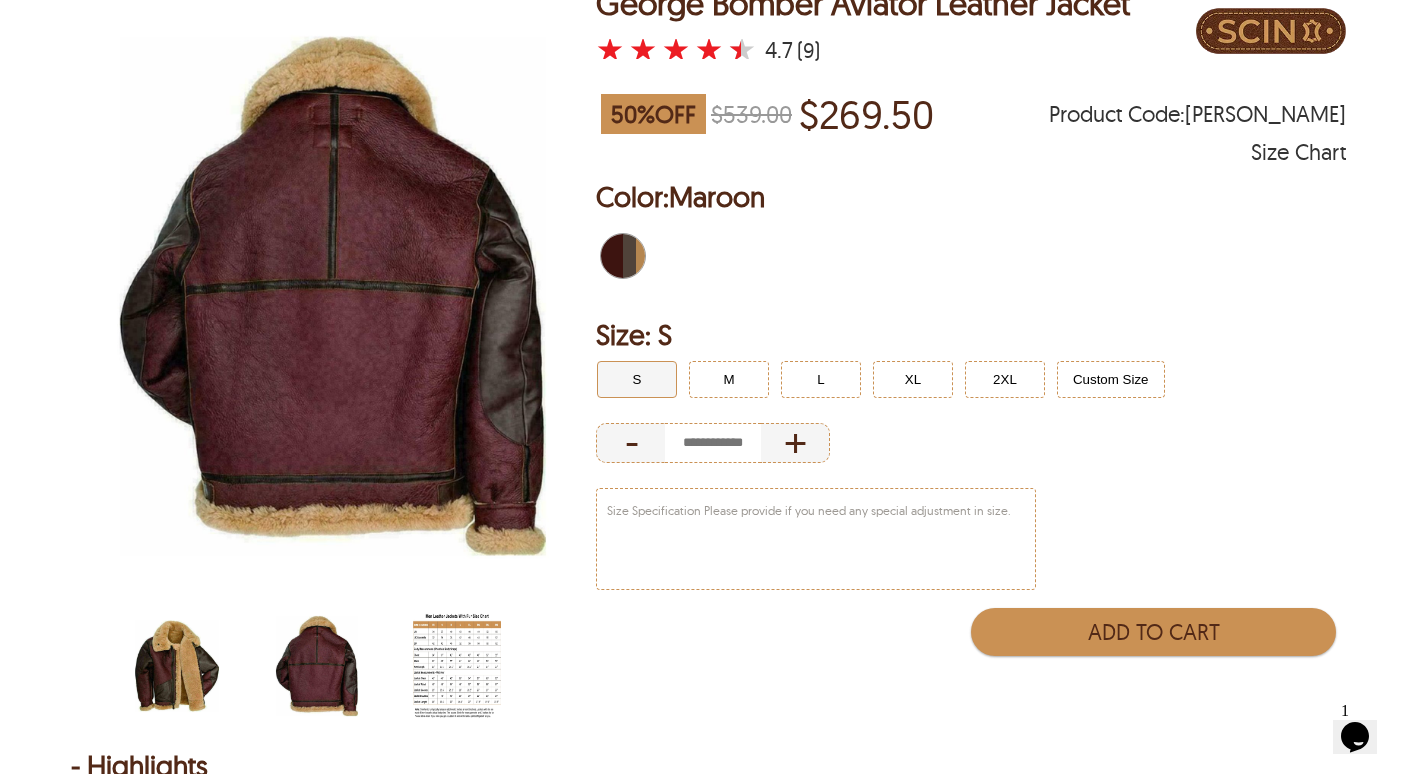 click at bounding box center [177, 666] 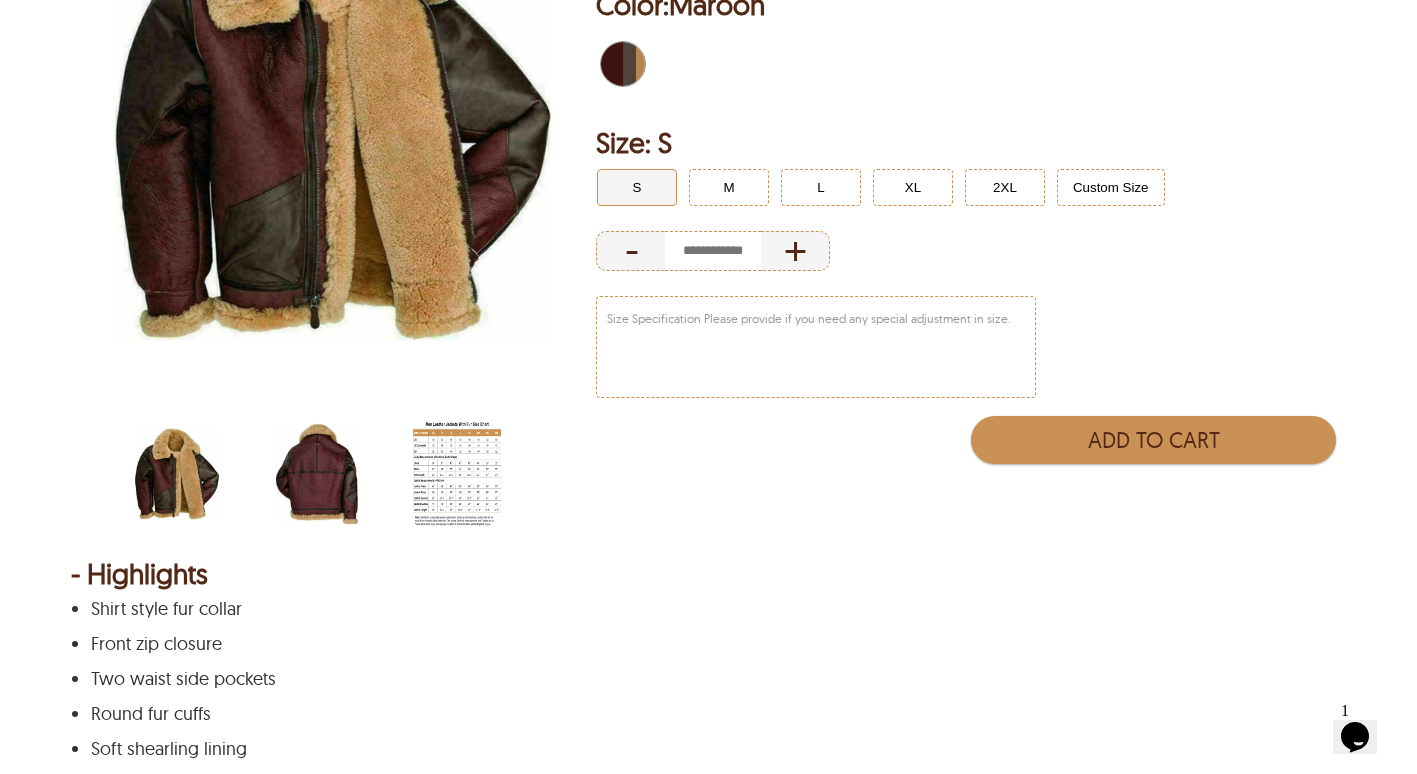scroll, scrollTop: 200, scrollLeft: 0, axis: vertical 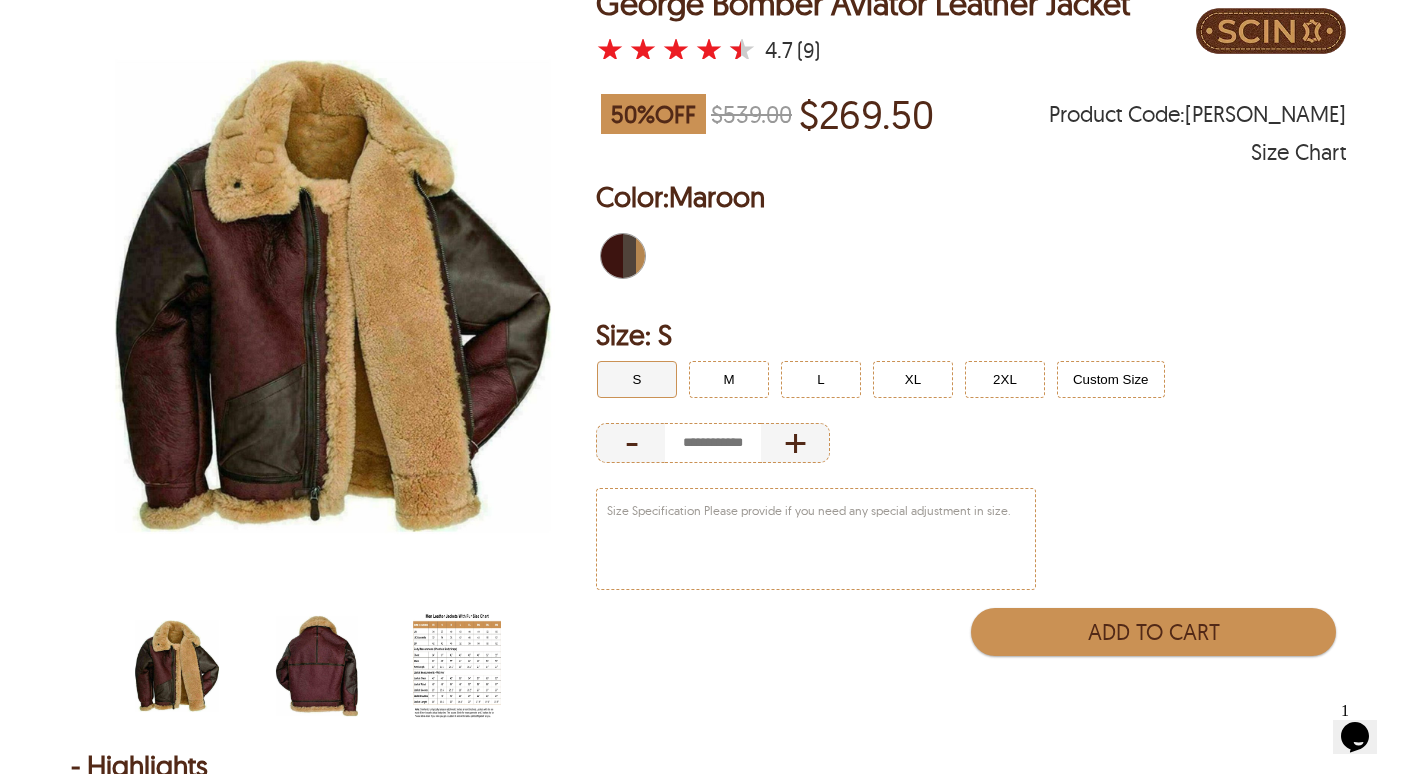 click at bounding box center (177, 666) 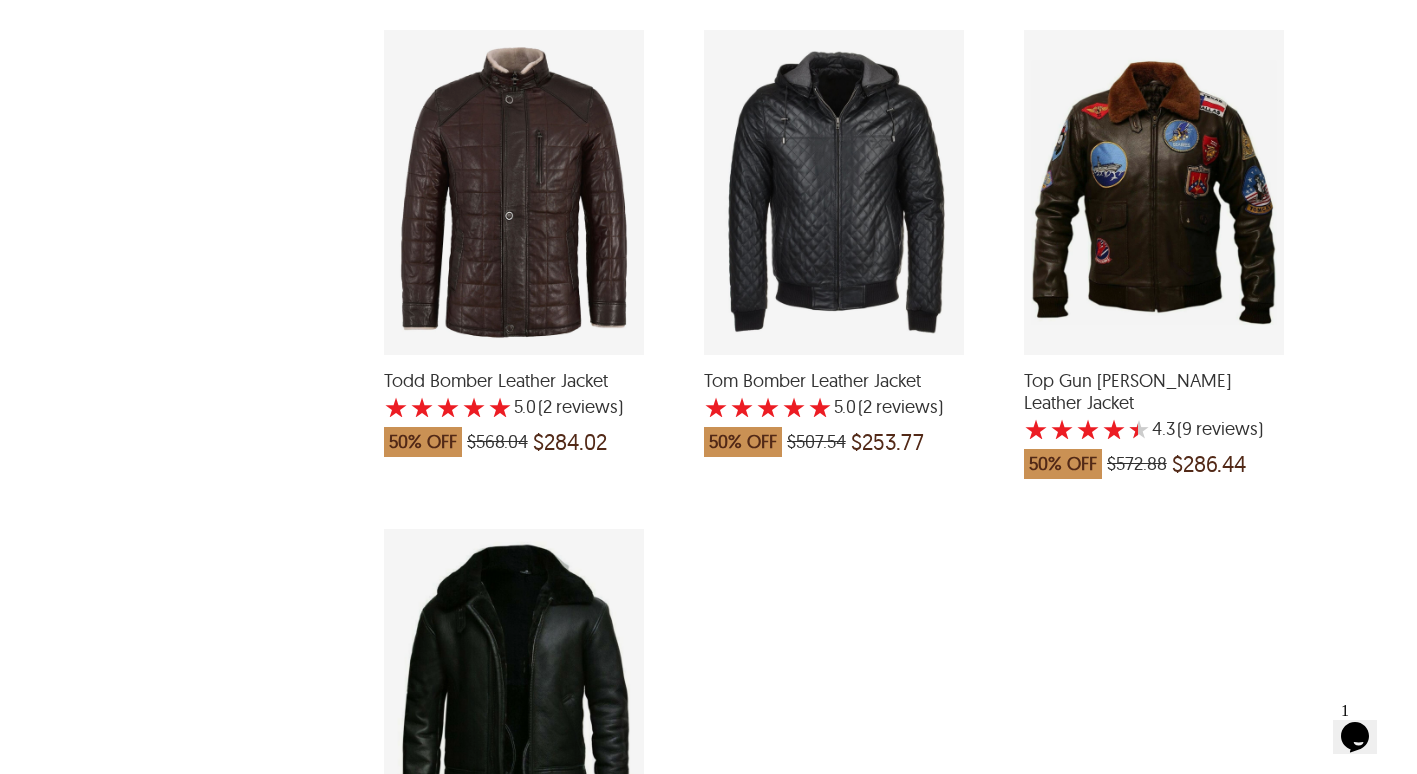 scroll, scrollTop: 5200, scrollLeft: 0, axis: vertical 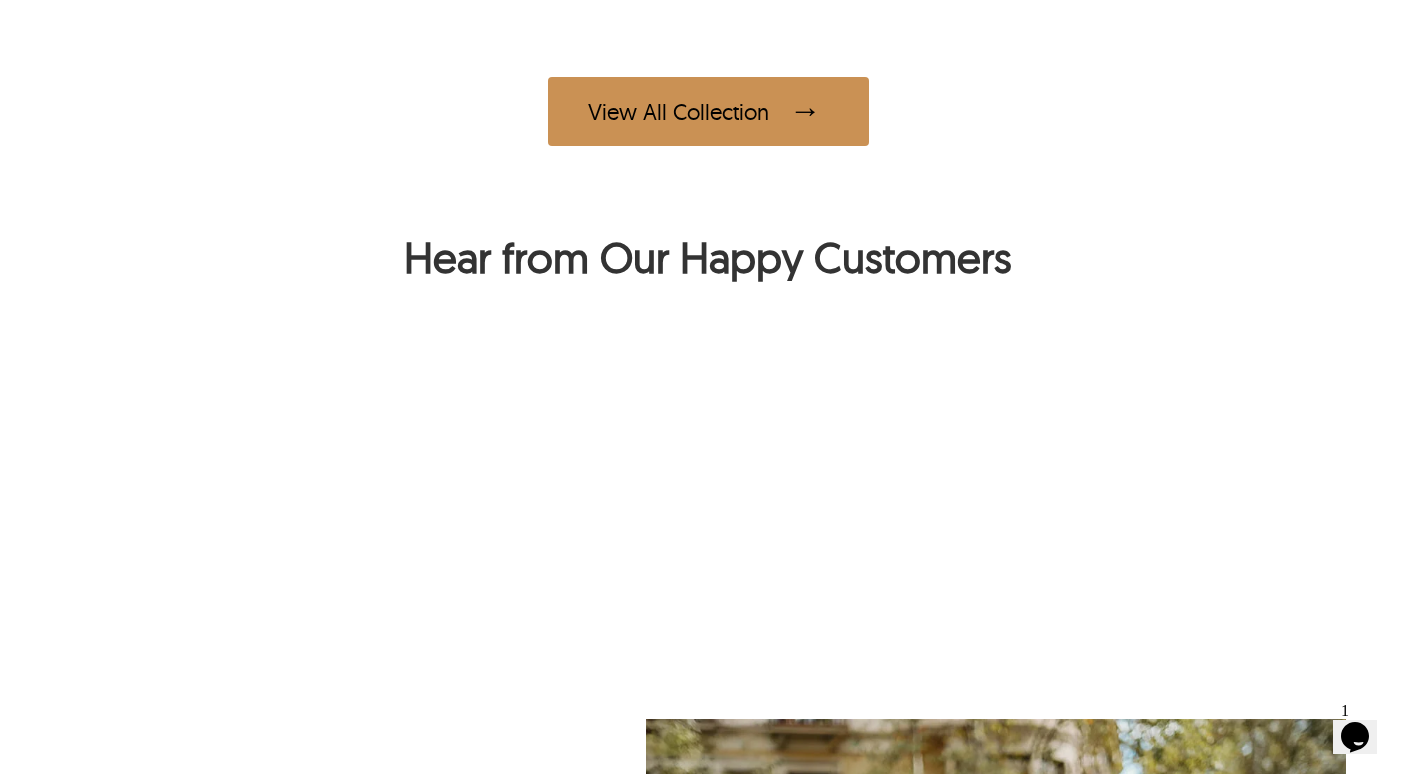 click on "Men's Biker Leather Jacket" at bounding box center [290, -47] 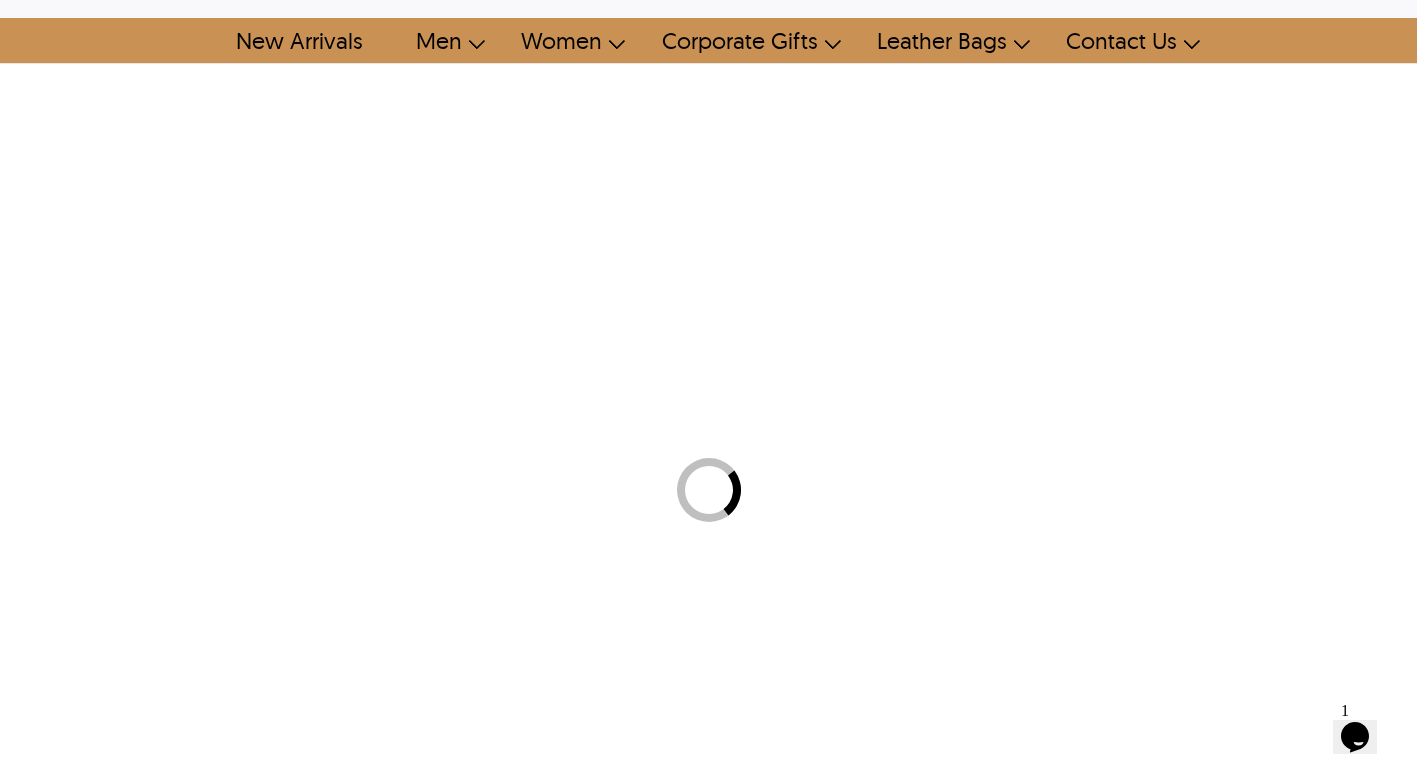 scroll, scrollTop: 0, scrollLeft: 0, axis: both 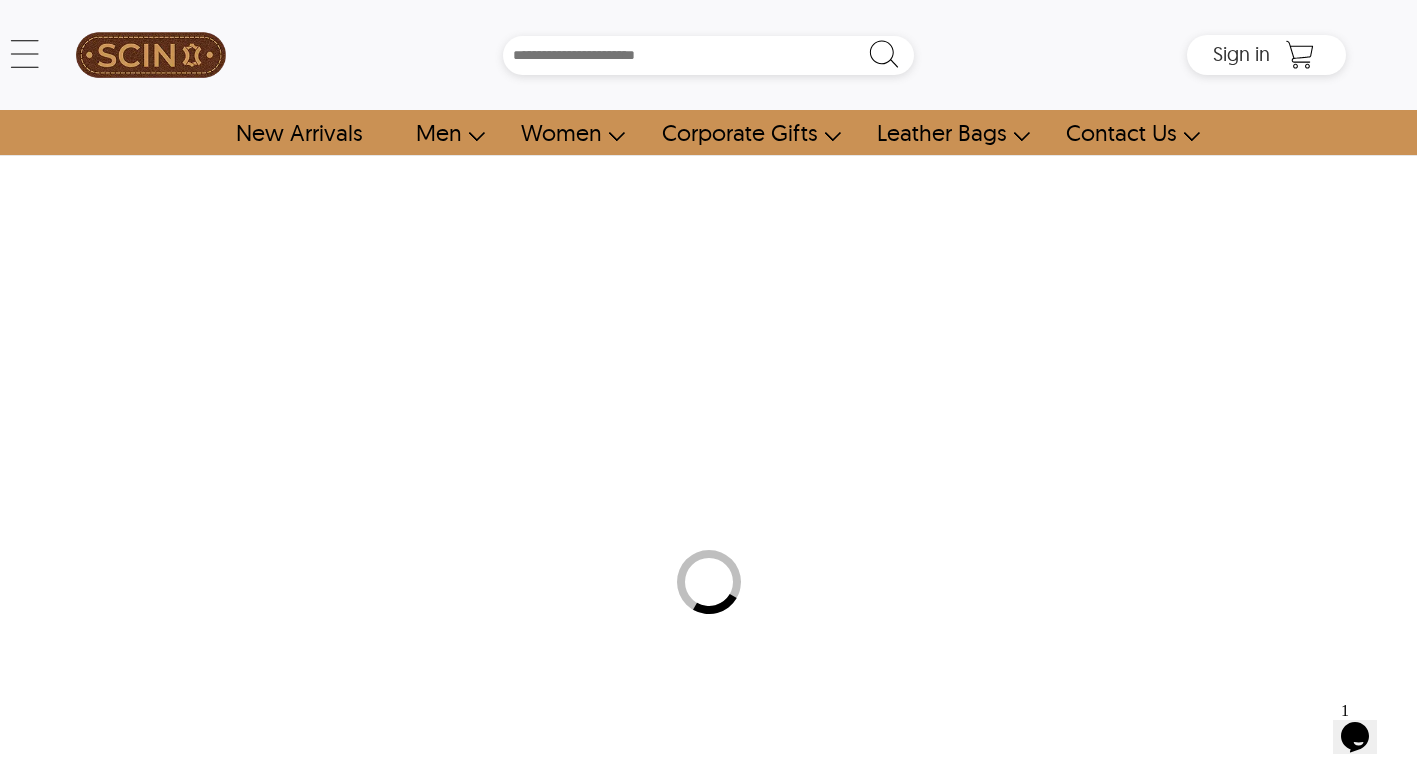 select on "********" 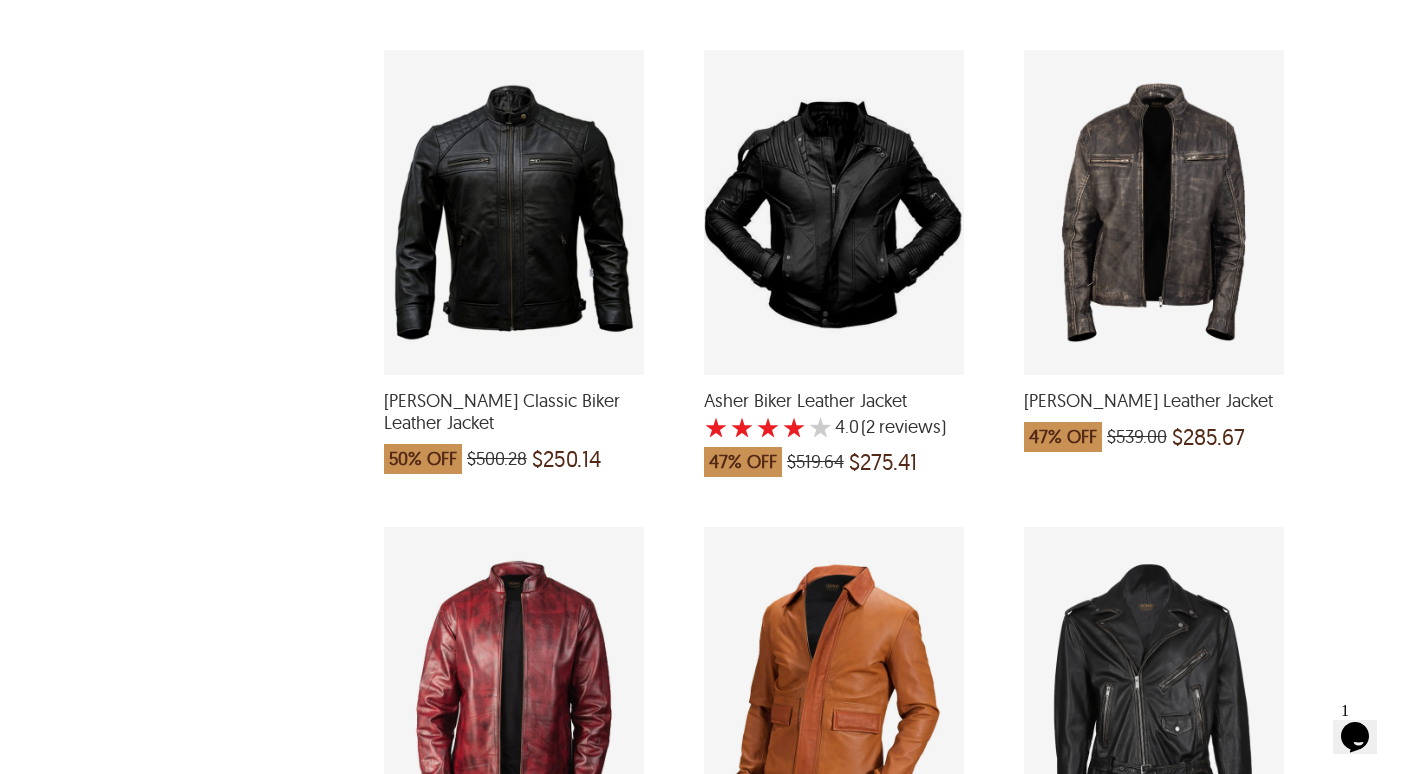 scroll, scrollTop: 1400, scrollLeft: 0, axis: vertical 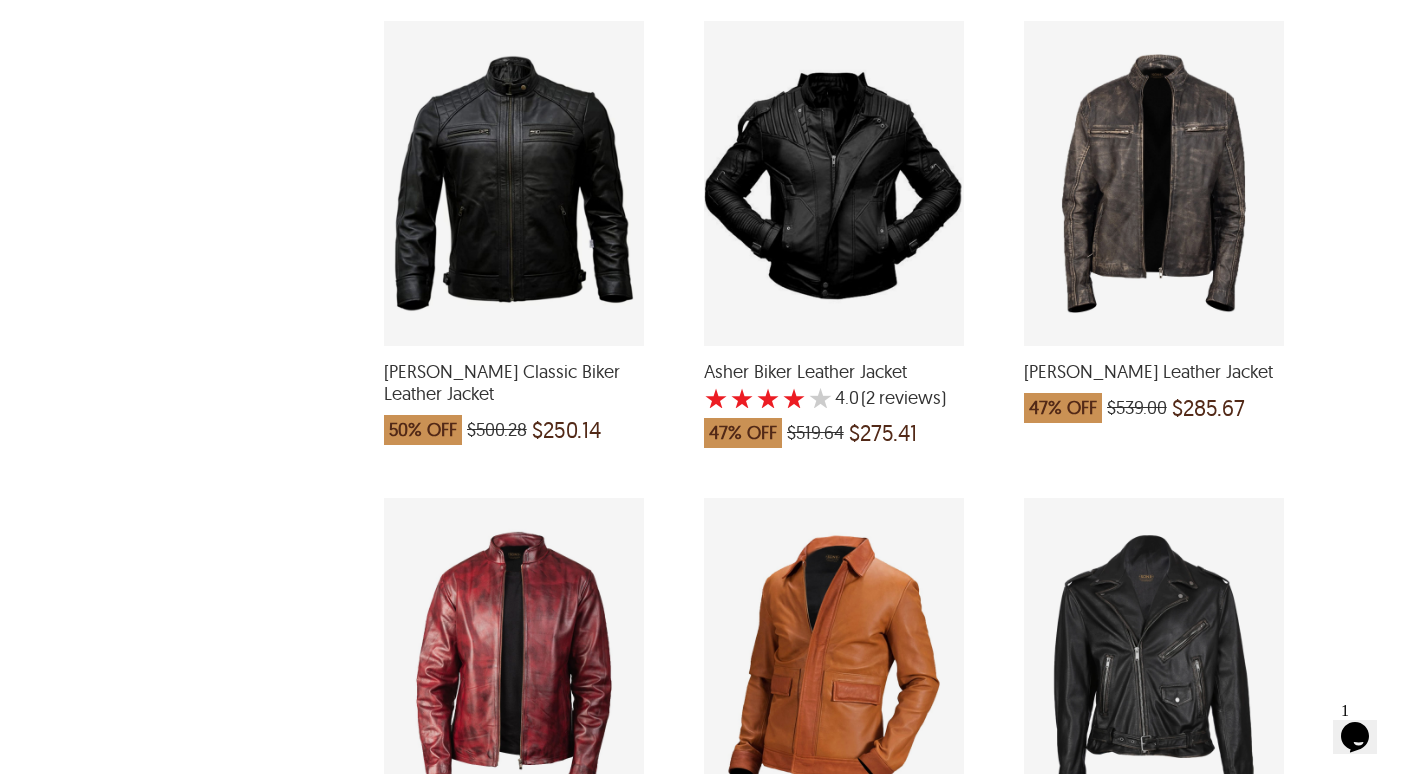 click at bounding box center (1154, 183) 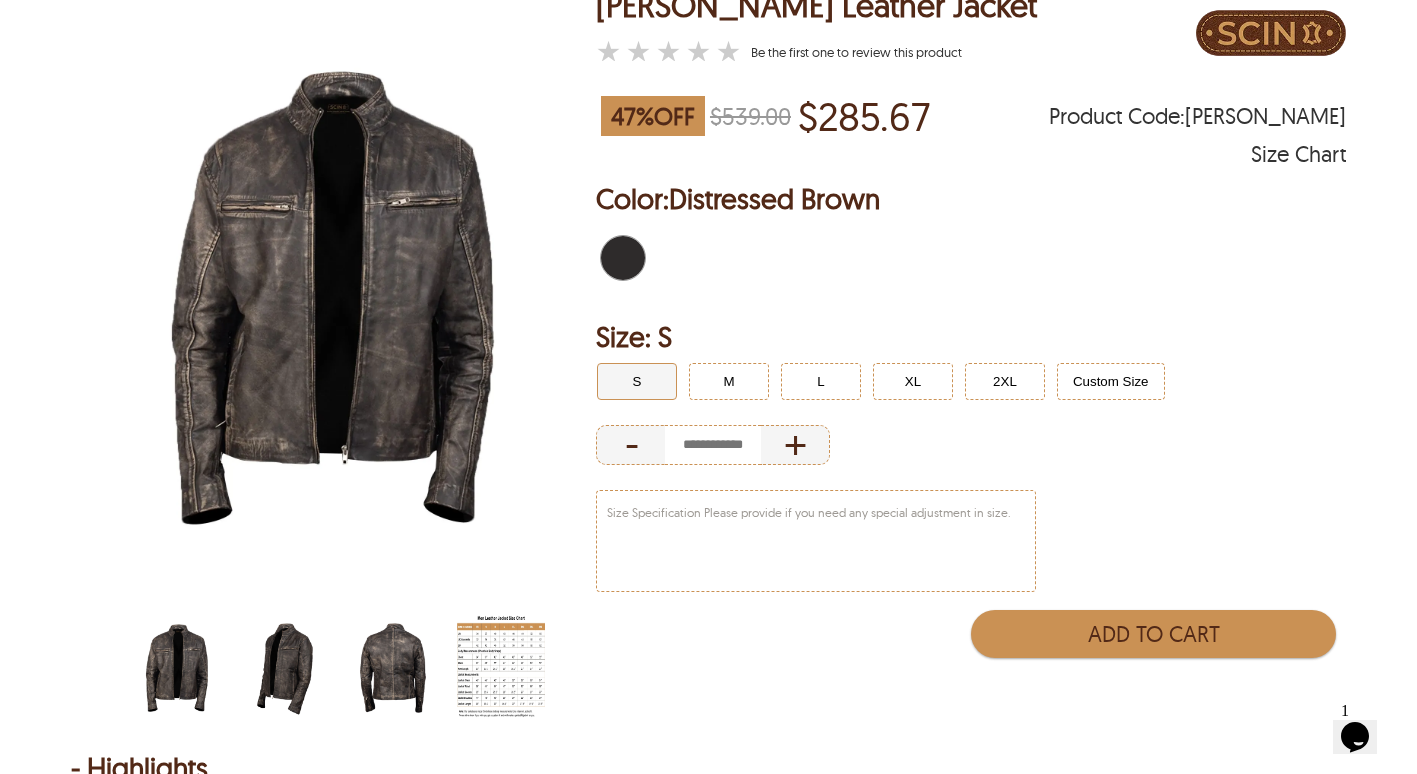 scroll, scrollTop: 200, scrollLeft: 0, axis: vertical 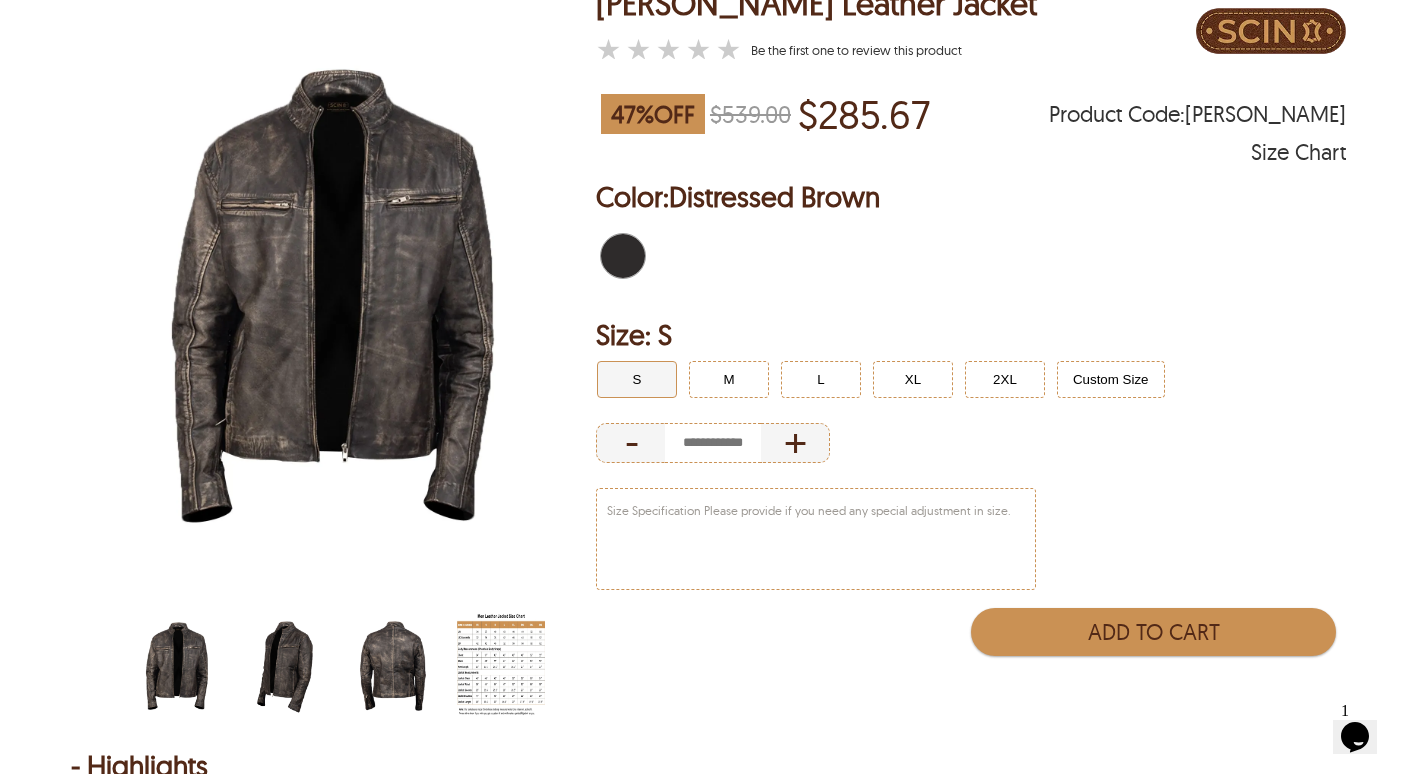 click at bounding box center (285, 666) 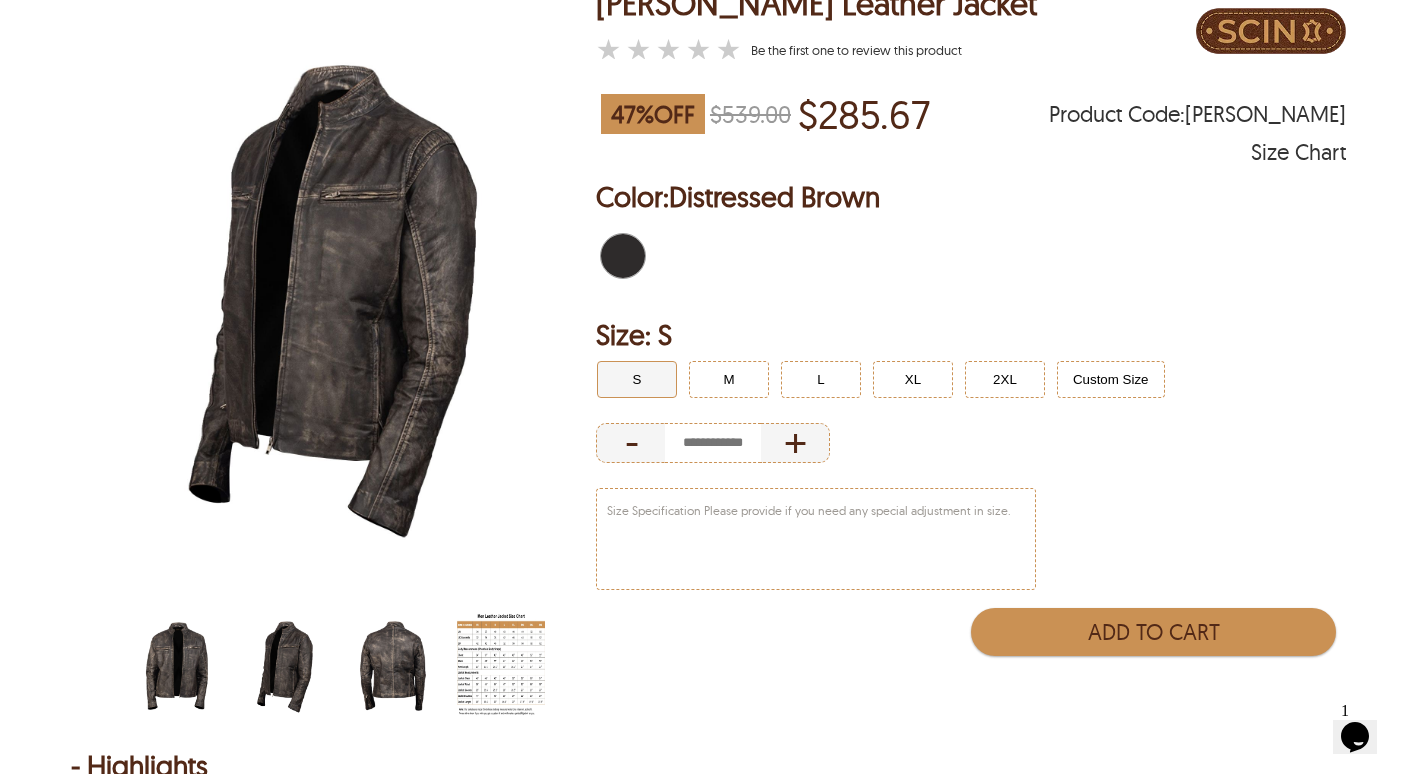 click at bounding box center (393, 666) 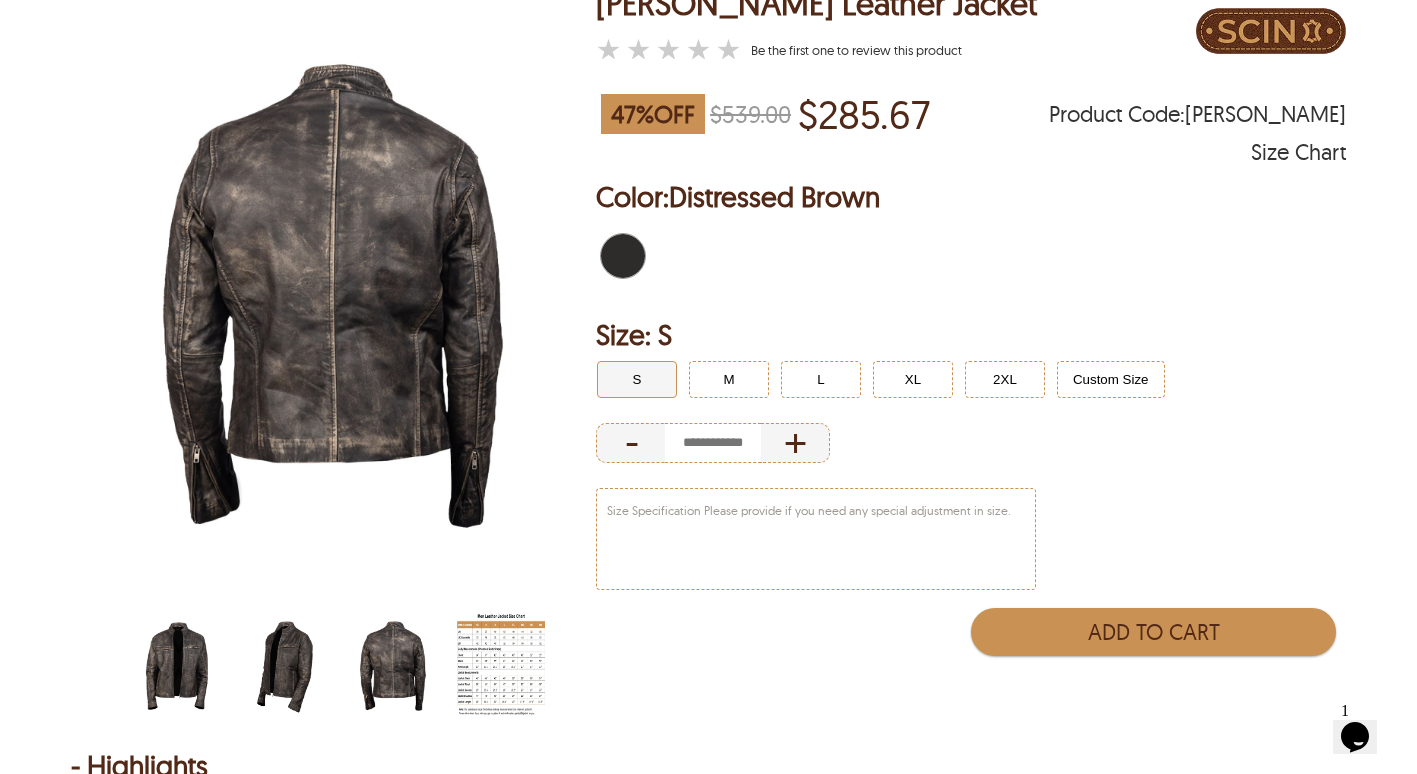 click at bounding box center (177, 666) 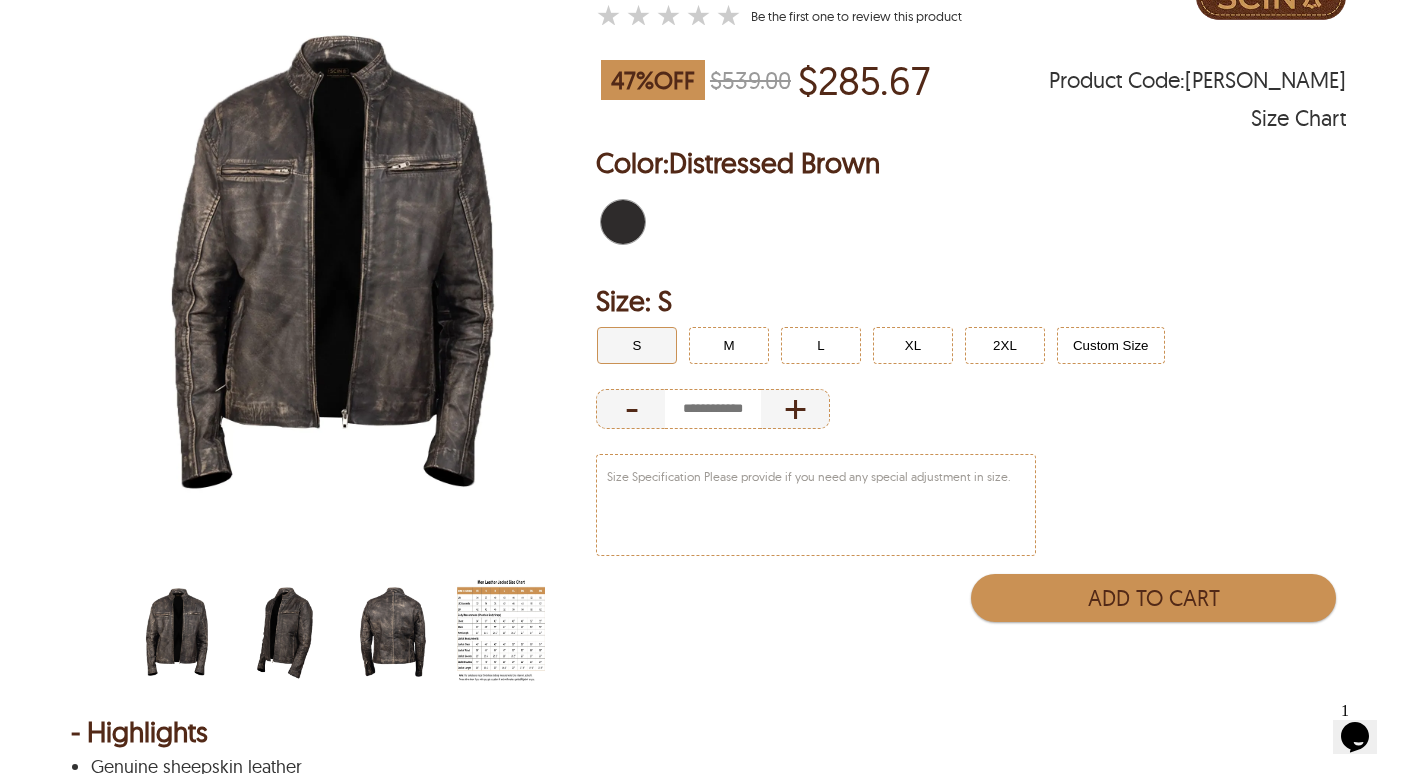 select on "********" 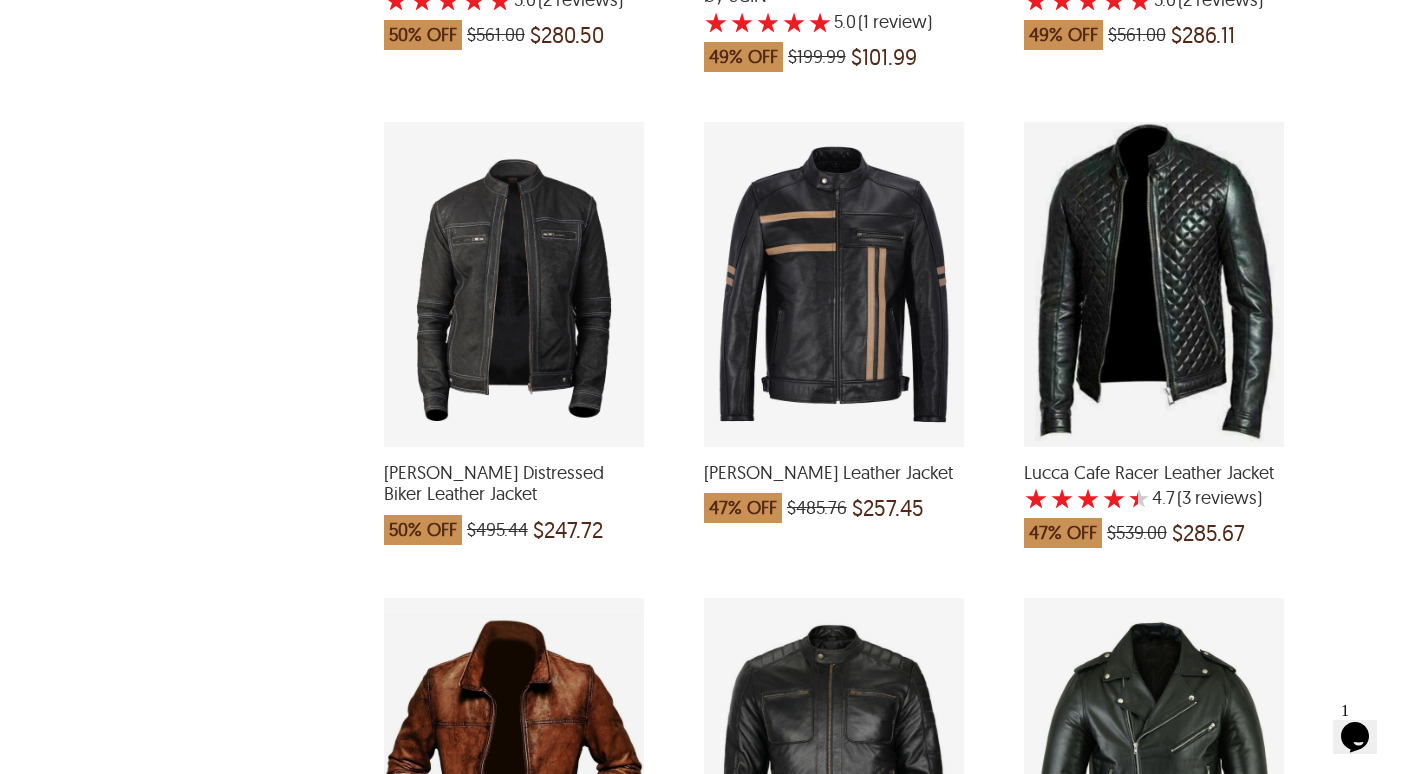 scroll, scrollTop: 4200, scrollLeft: 0, axis: vertical 